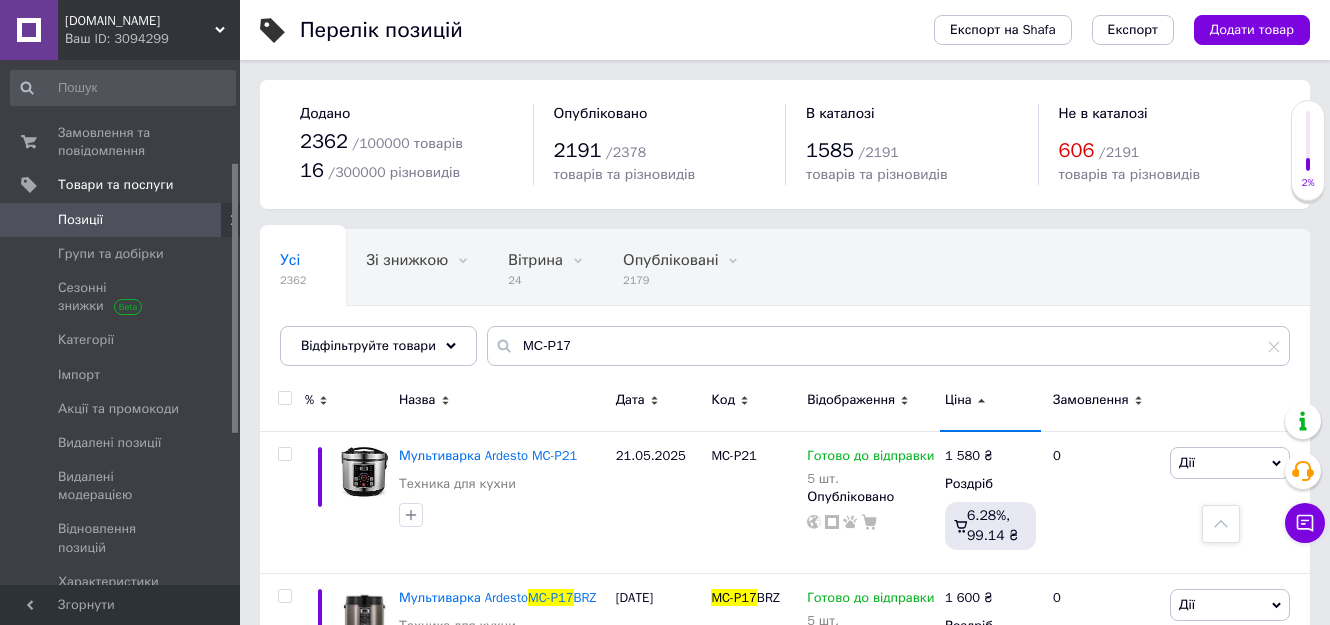 scroll, scrollTop: 0, scrollLeft: 0, axis: both 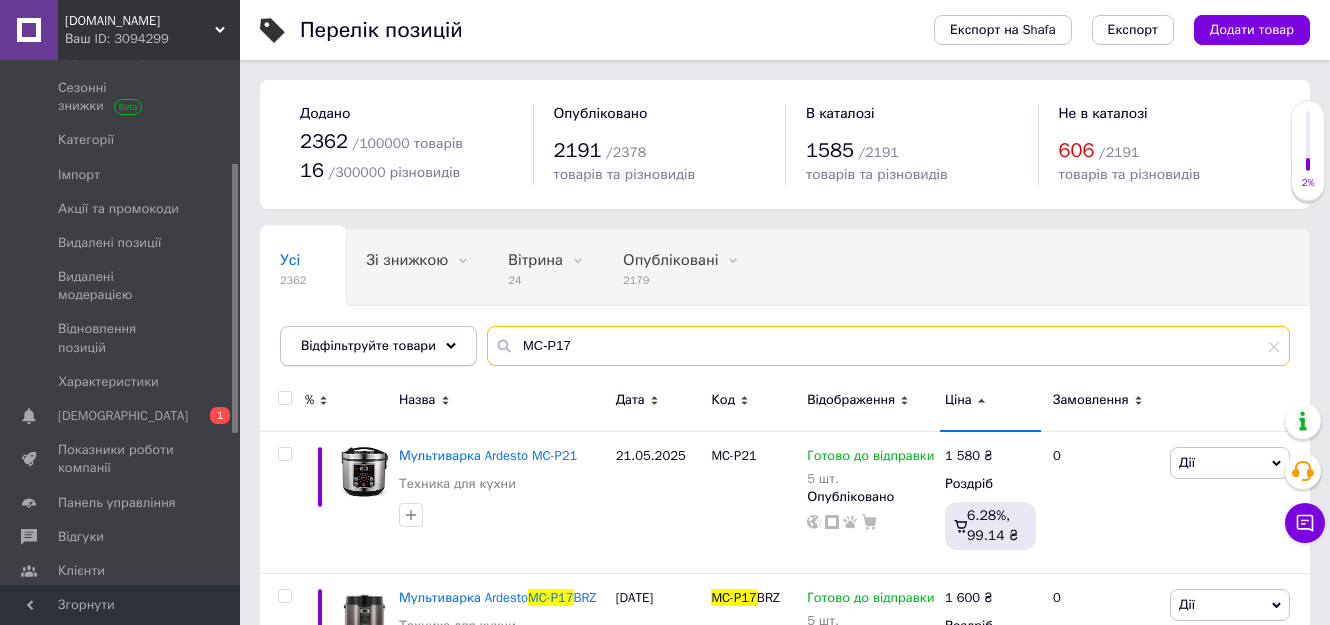 drag, startPoint x: 606, startPoint y: 342, endPoint x: 469, endPoint y: 342, distance: 137 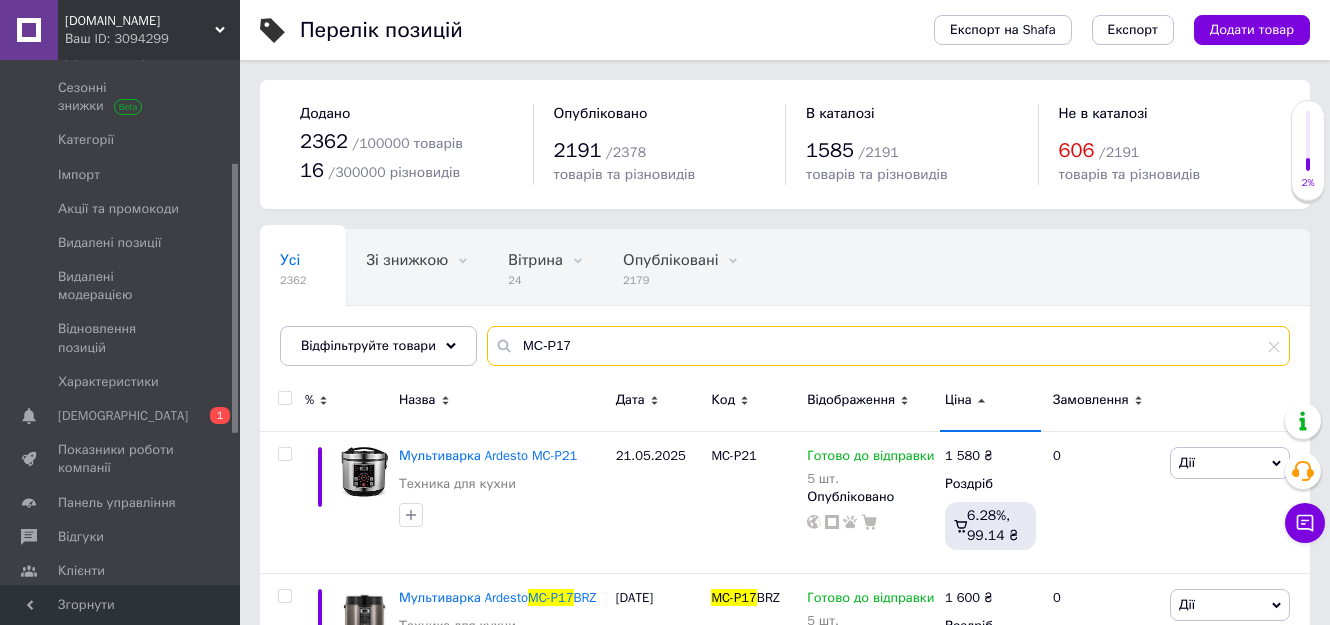 paste on "Air 400 МЕ" 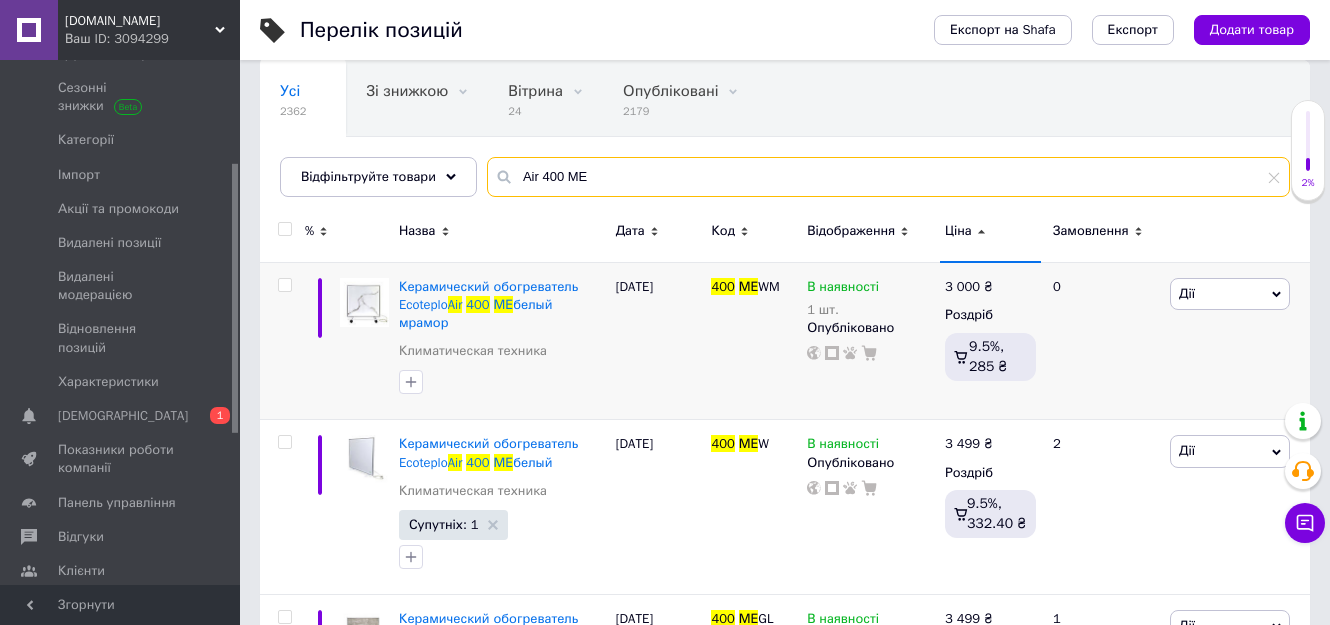 scroll, scrollTop: 200, scrollLeft: 0, axis: vertical 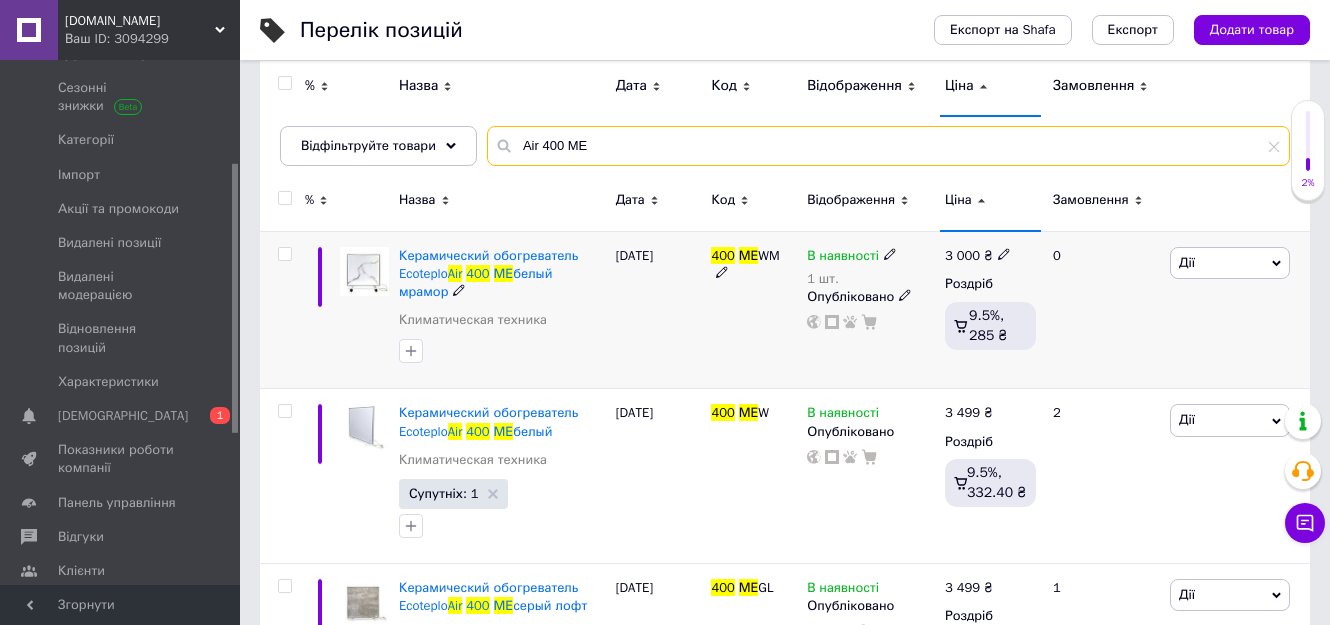 type on "Air 400 МЕ" 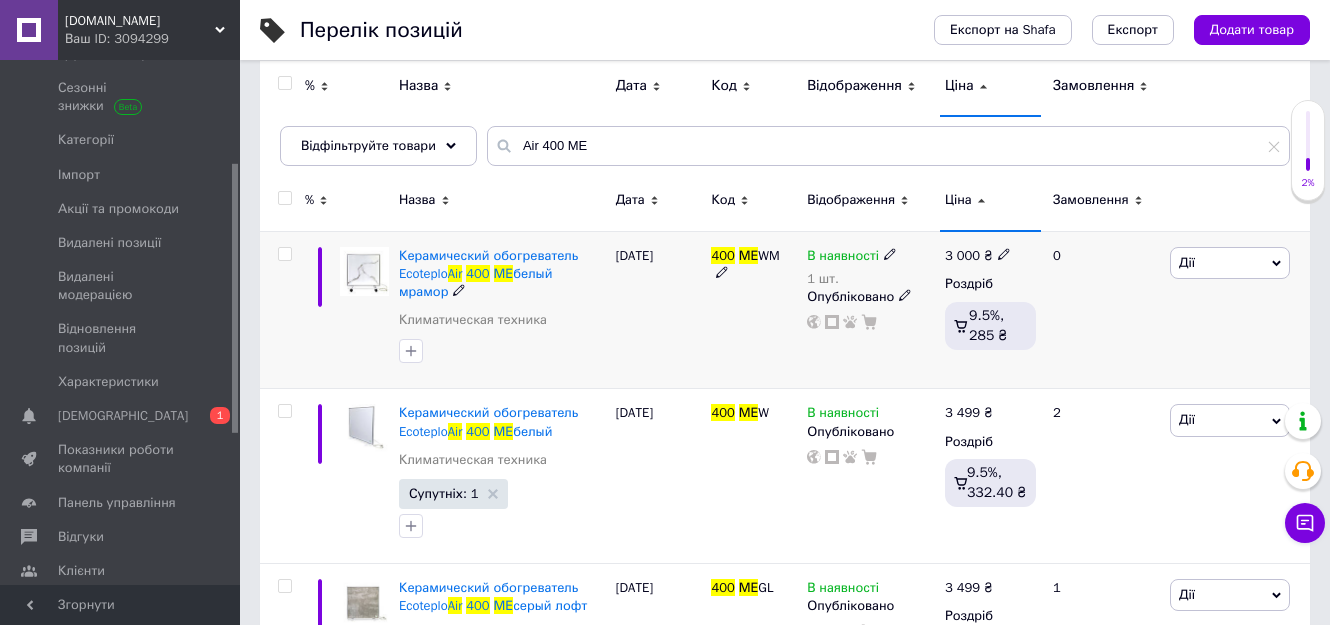 click 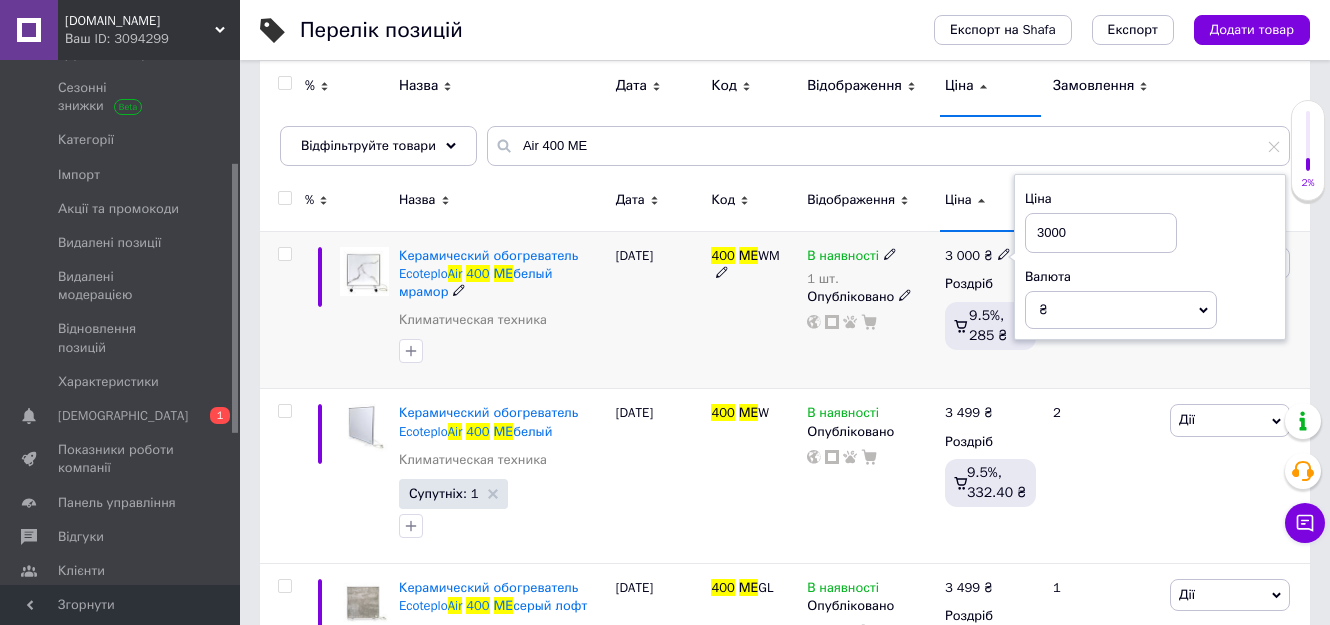 drag, startPoint x: 1047, startPoint y: 237, endPoint x: 1128, endPoint y: 243, distance: 81.22192 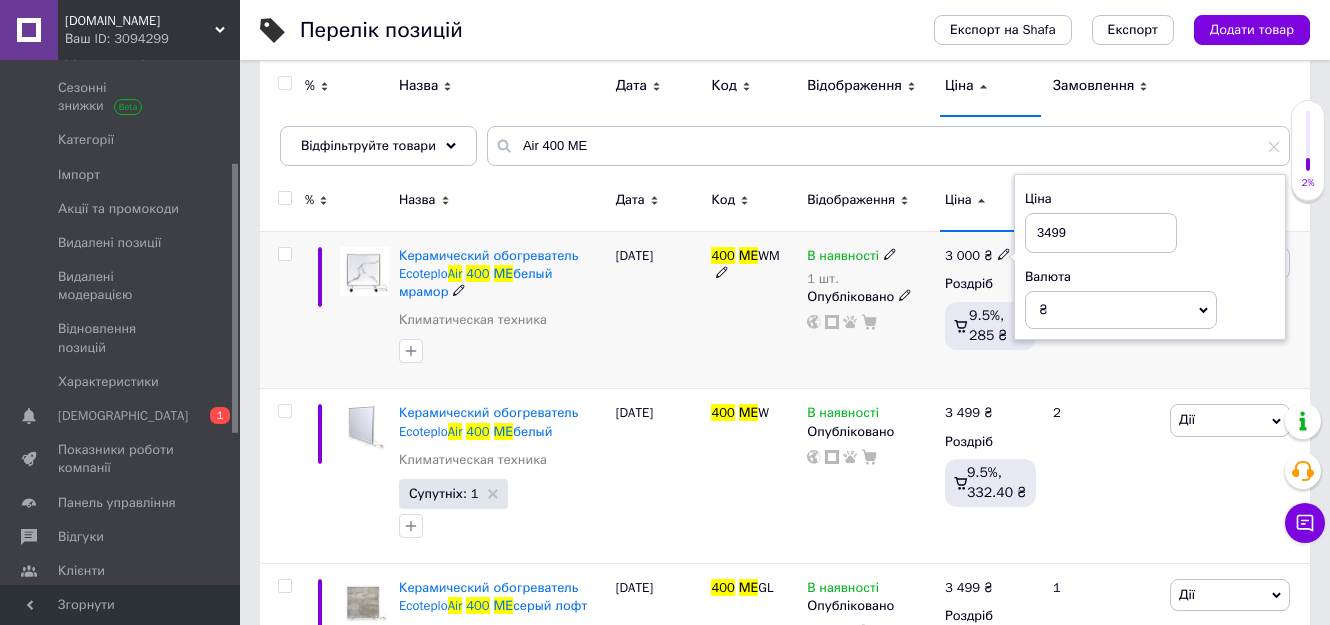 type on "3499" 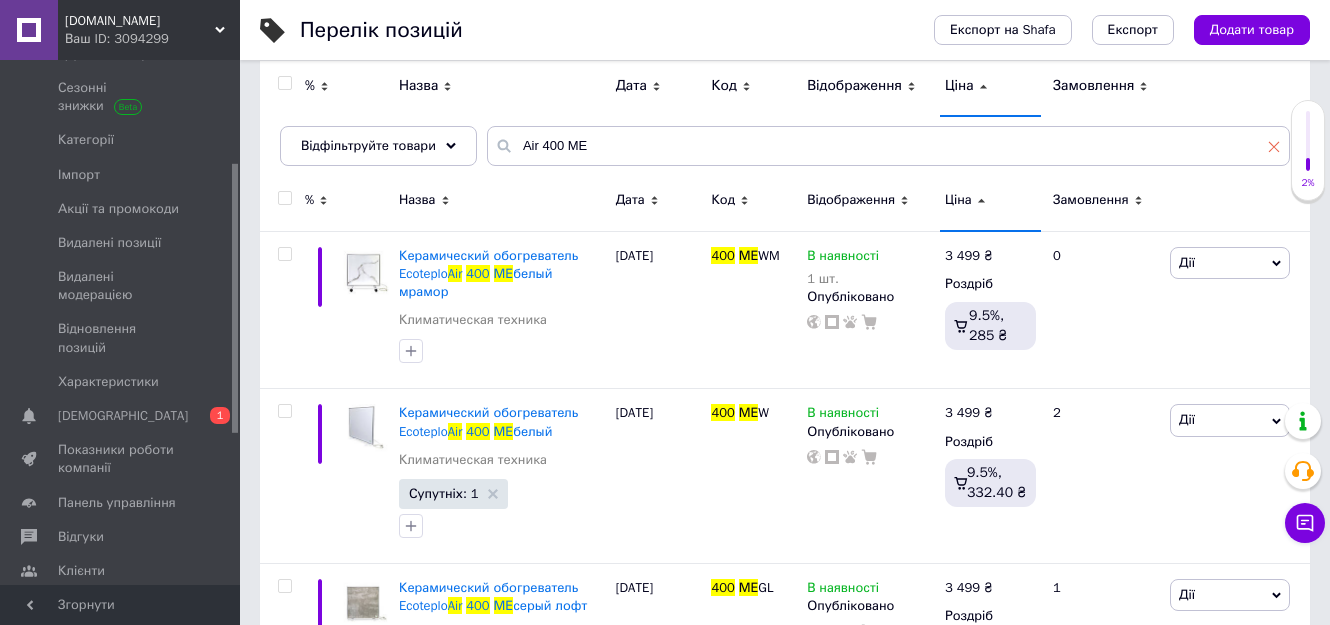 click 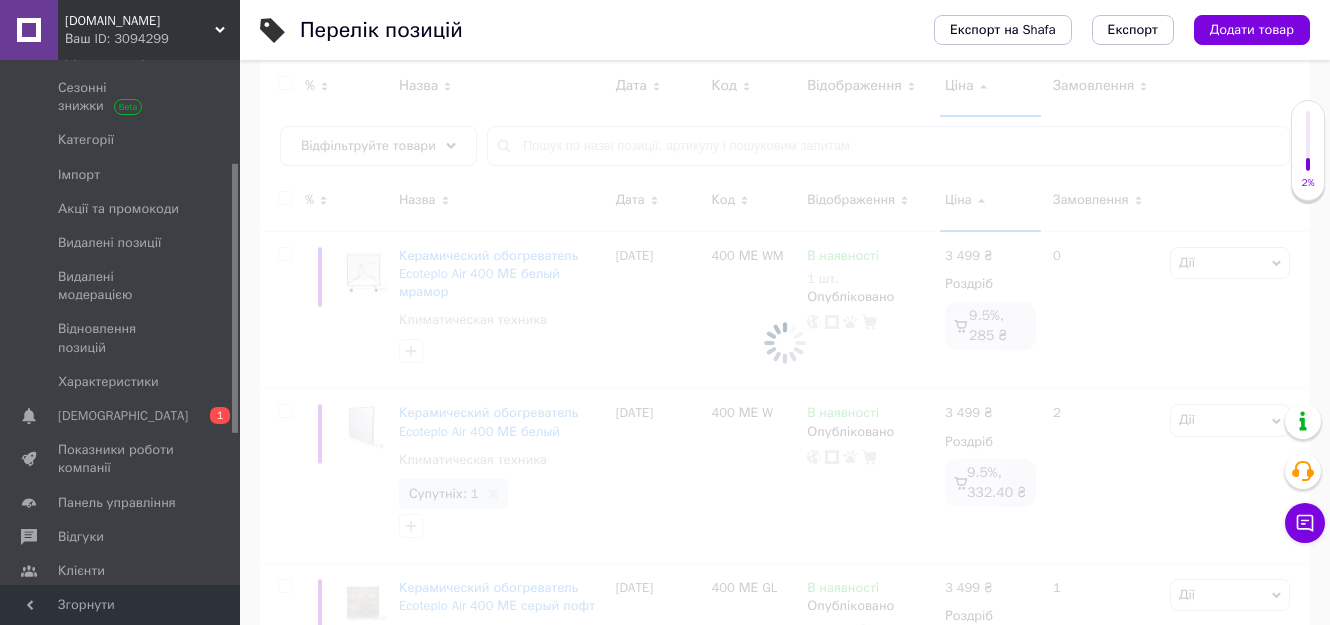 click at bounding box center (785, 342) 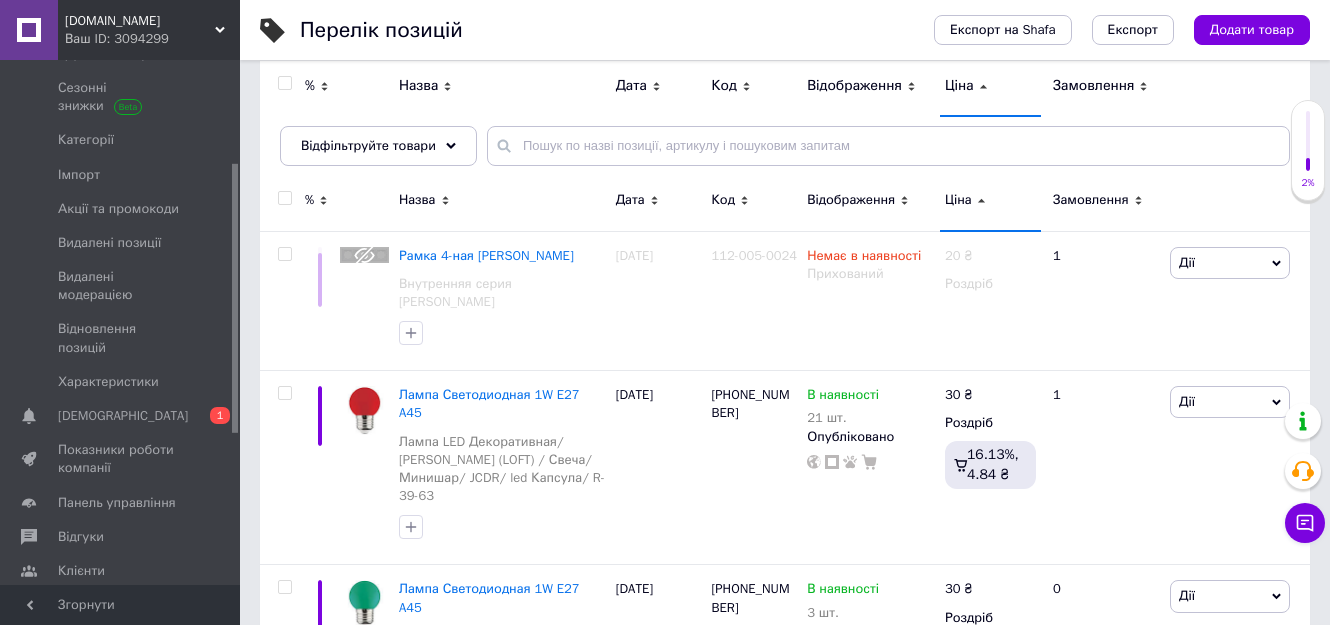 click 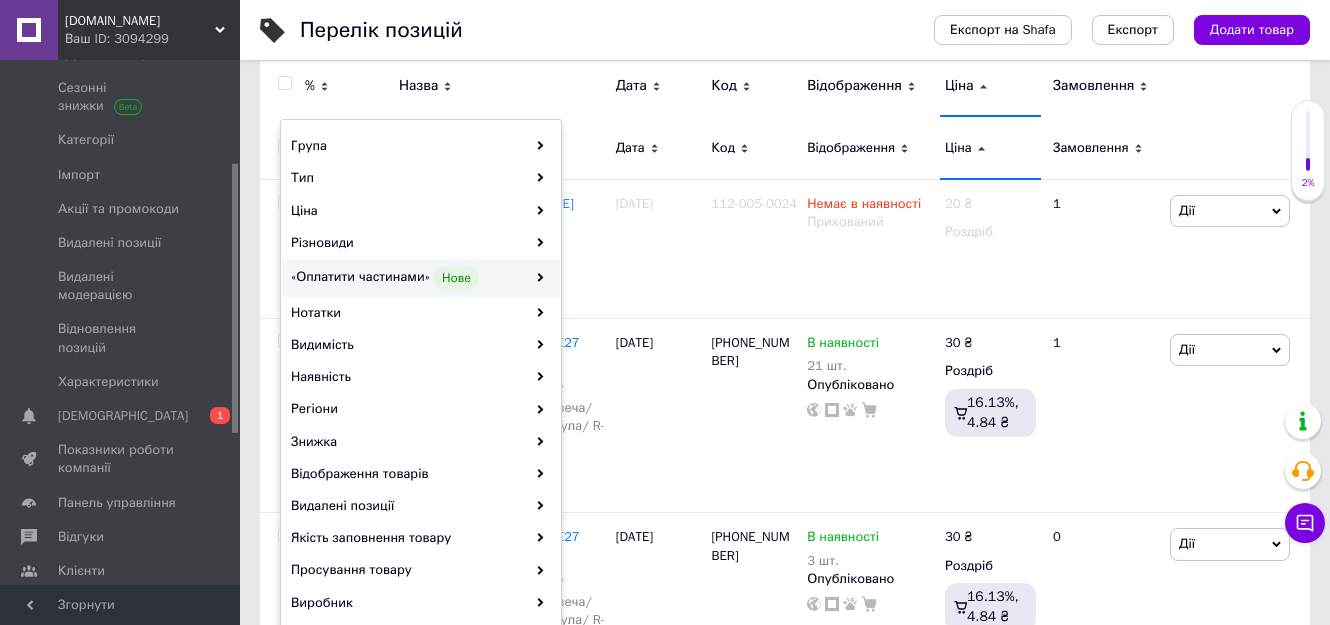 scroll, scrollTop: 300, scrollLeft: 0, axis: vertical 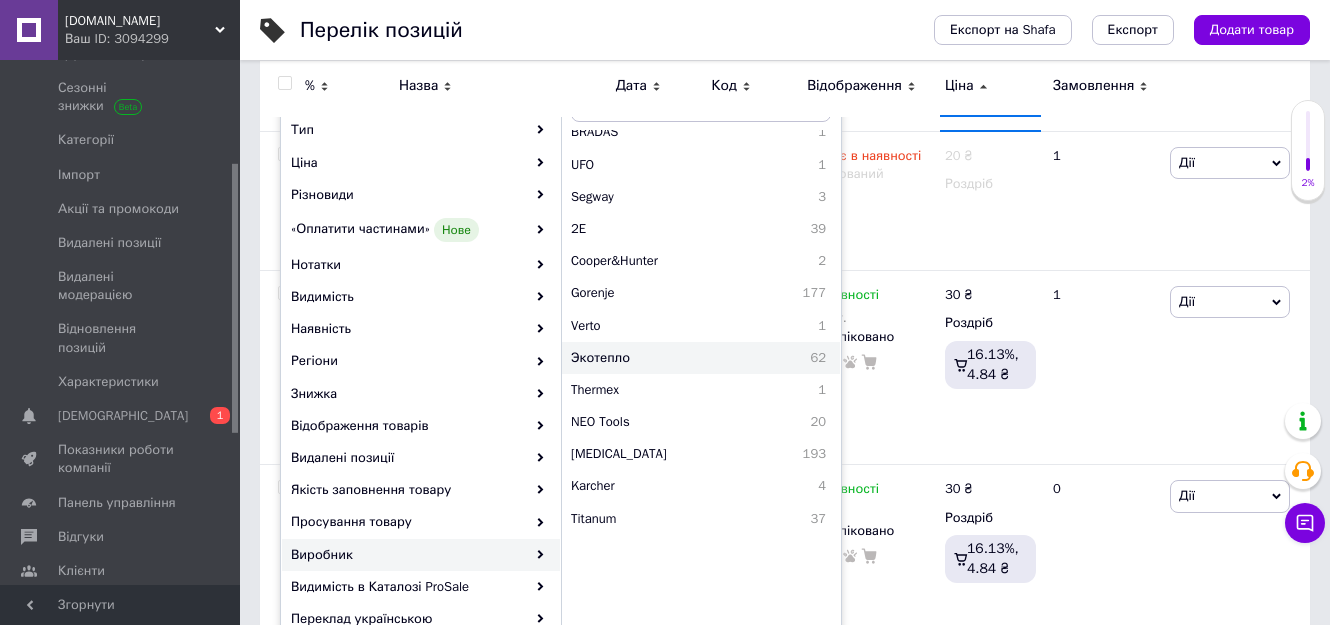click on "Экотепло" at bounding box center (660, 358) 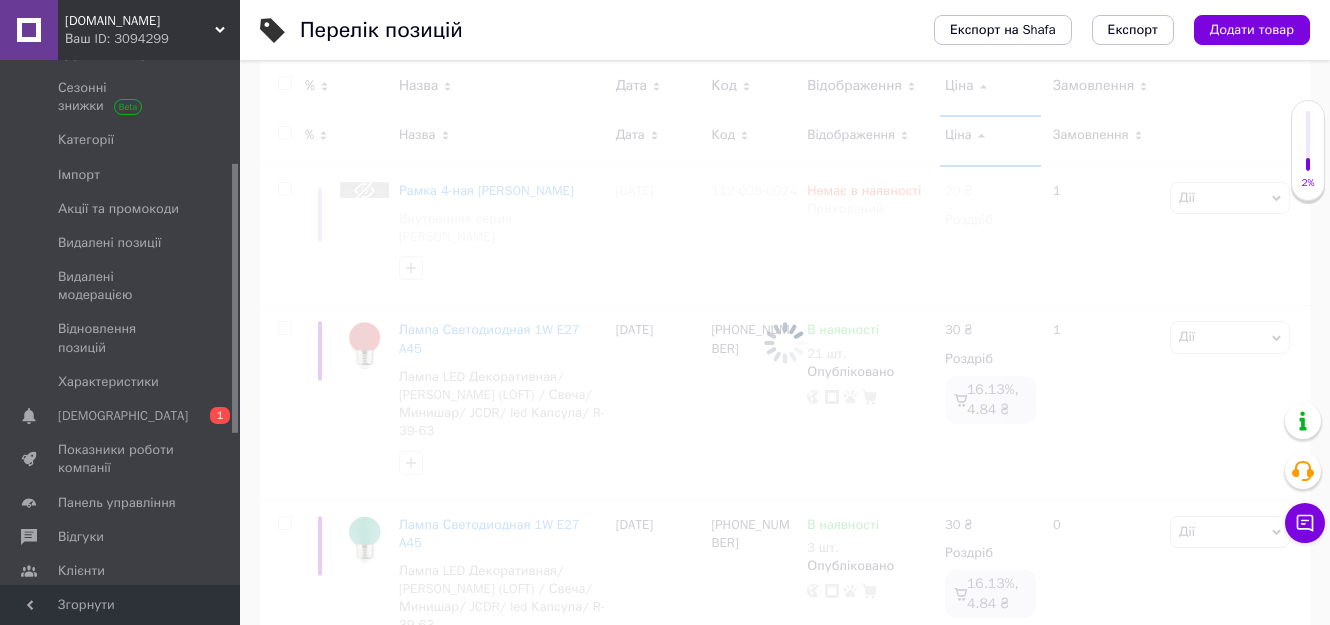 scroll, scrollTop: 0, scrollLeft: 12, axis: horizontal 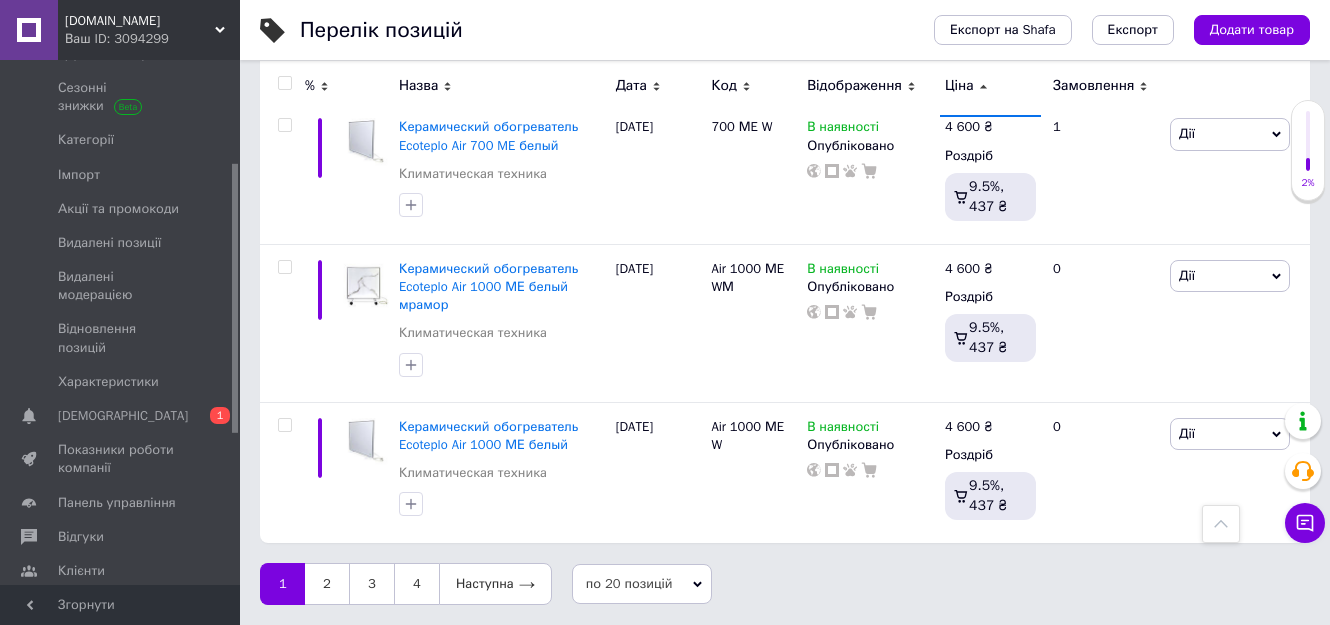 click on "по 20 позицій" at bounding box center [642, 584] 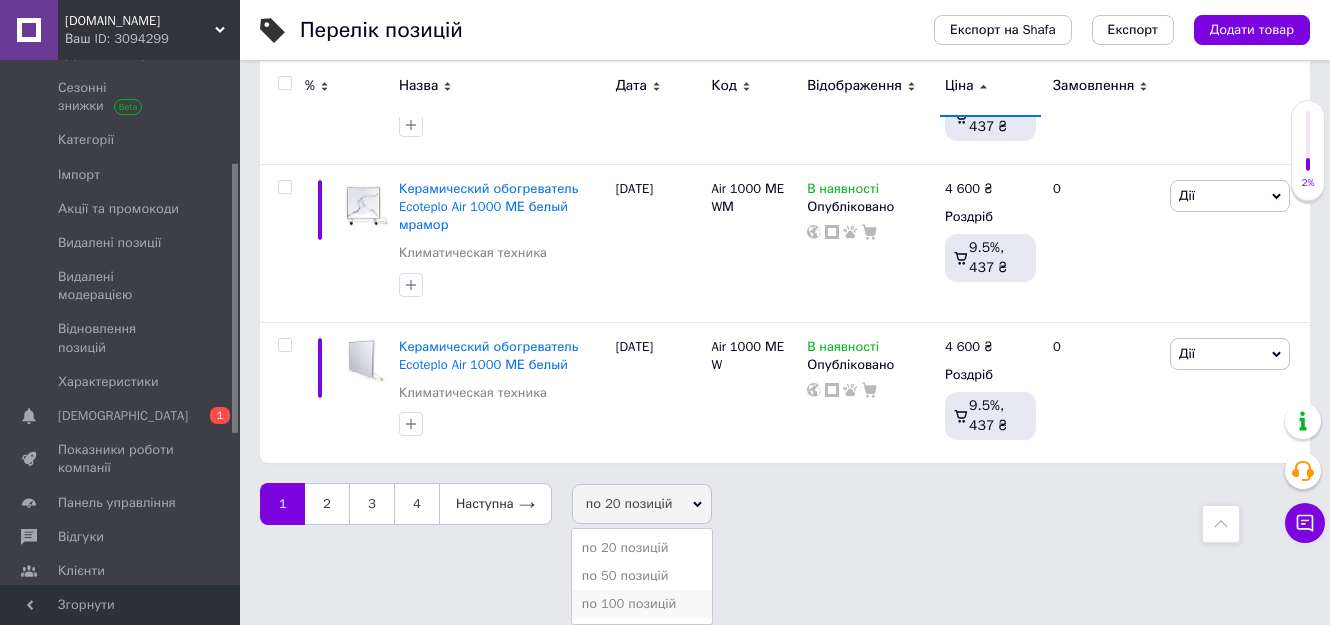 click on "по 100 позицій" at bounding box center [642, 604] 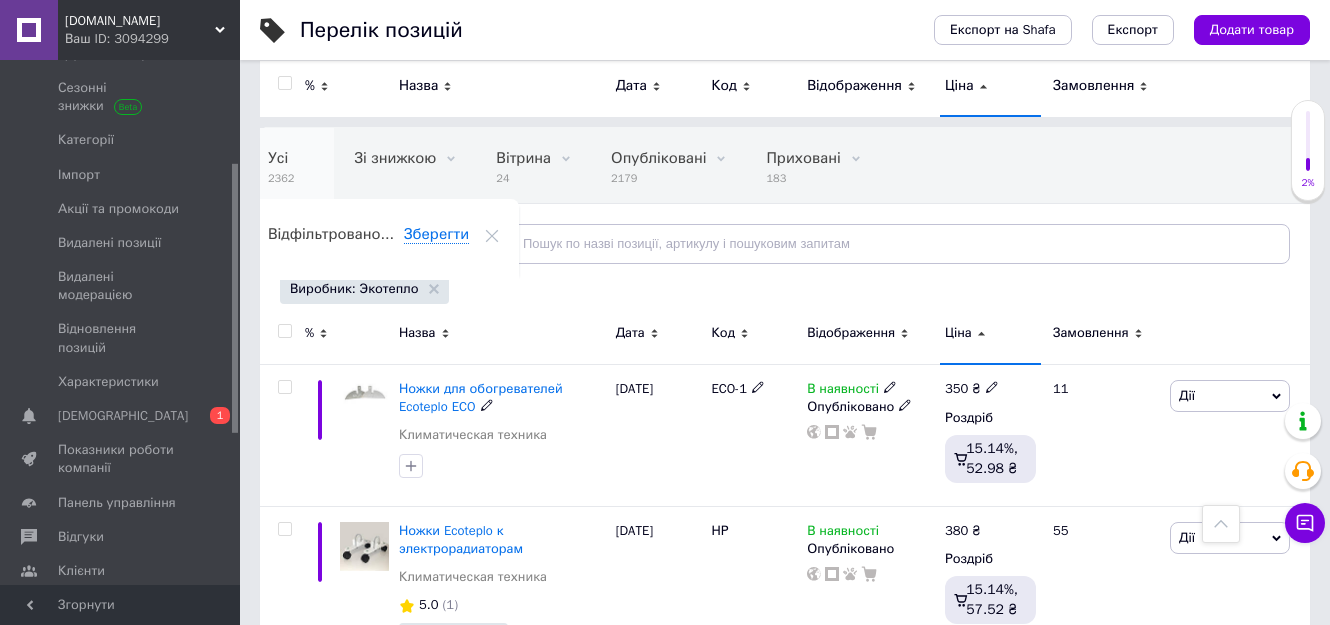 scroll, scrollTop: 100, scrollLeft: 0, axis: vertical 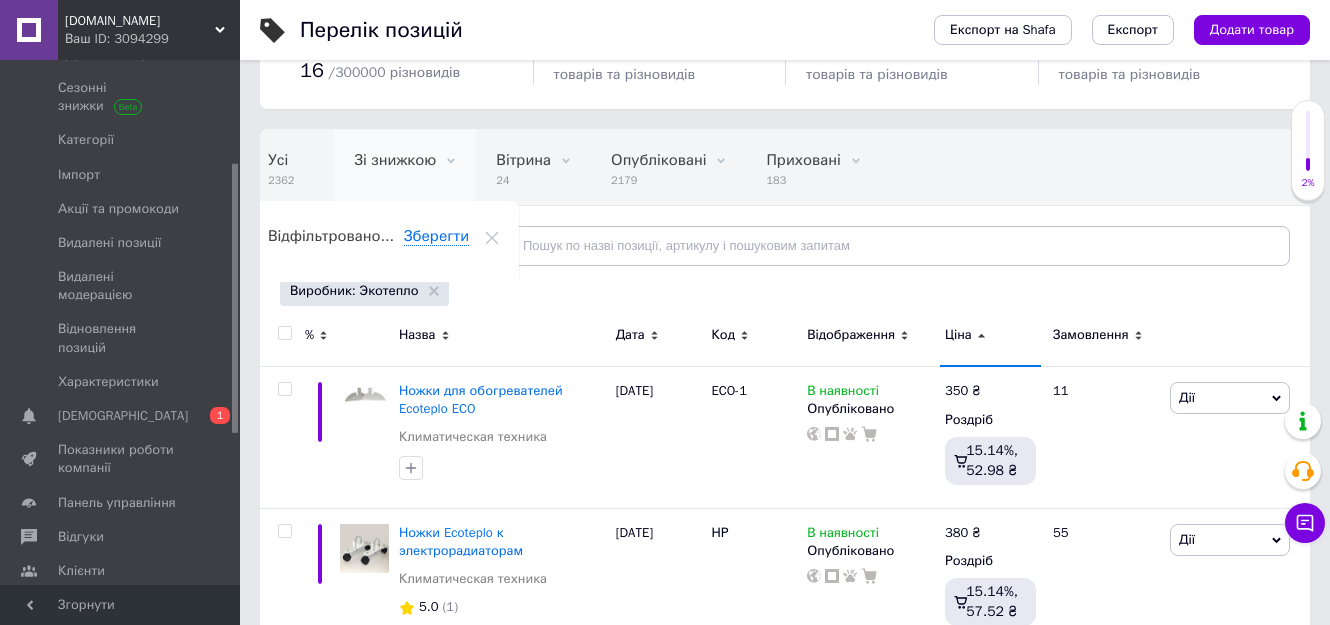 click at bounding box center [284, 333] 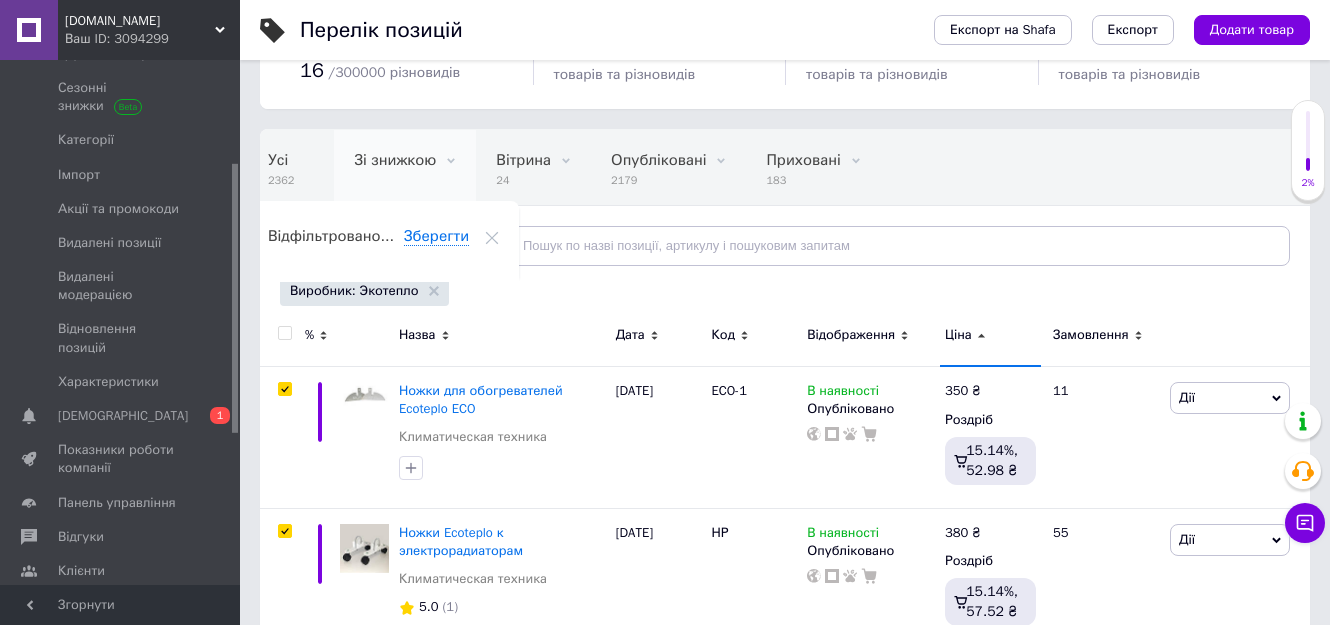 checkbox on "true" 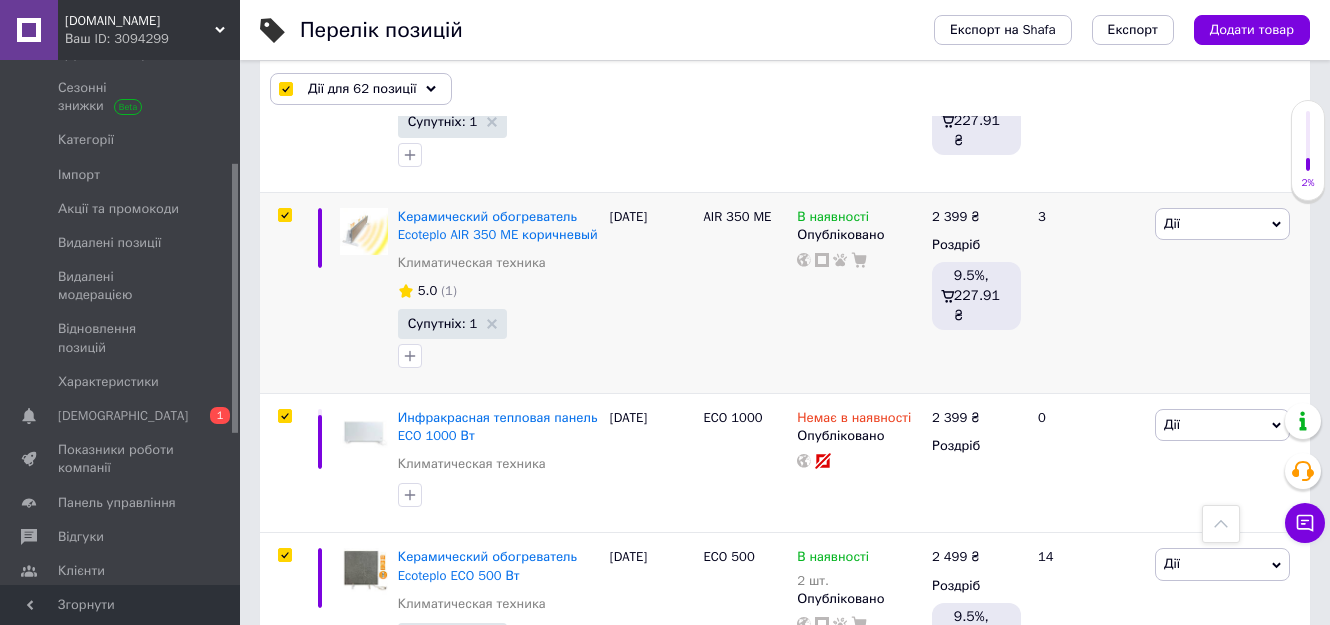scroll, scrollTop: 1000, scrollLeft: 0, axis: vertical 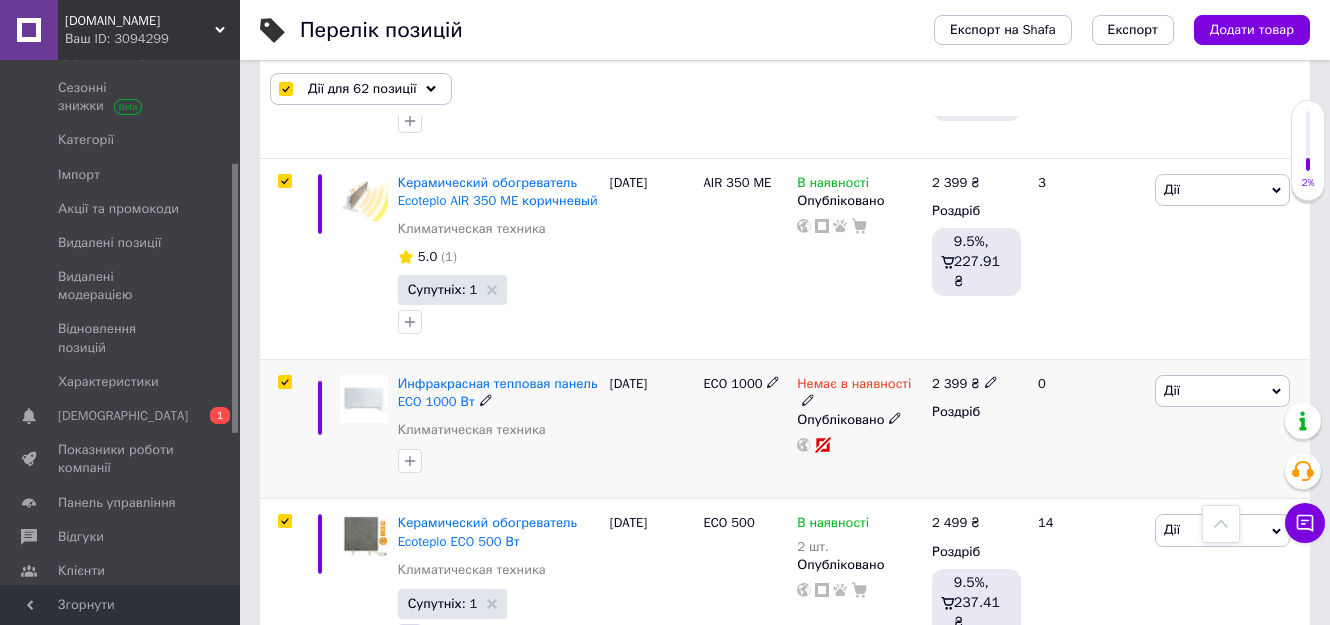click at bounding box center (284, 382) 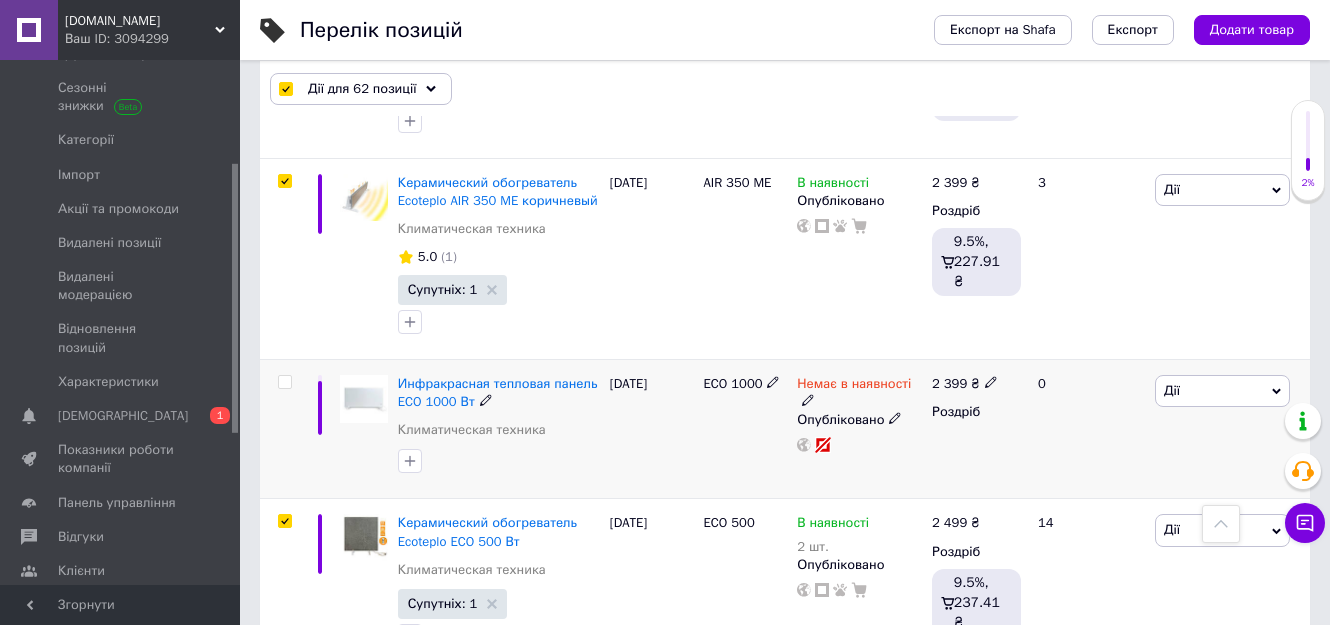 checkbox on "false" 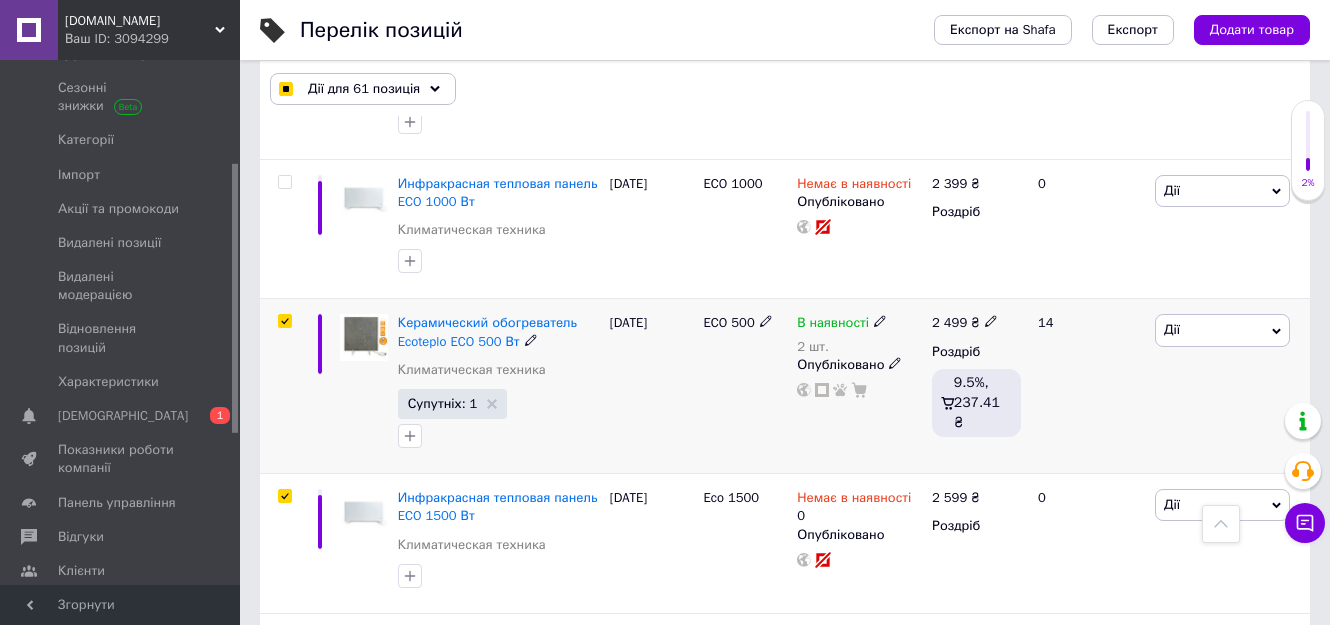 scroll, scrollTop: 1300, scrollLeft: 0, axis: vertical 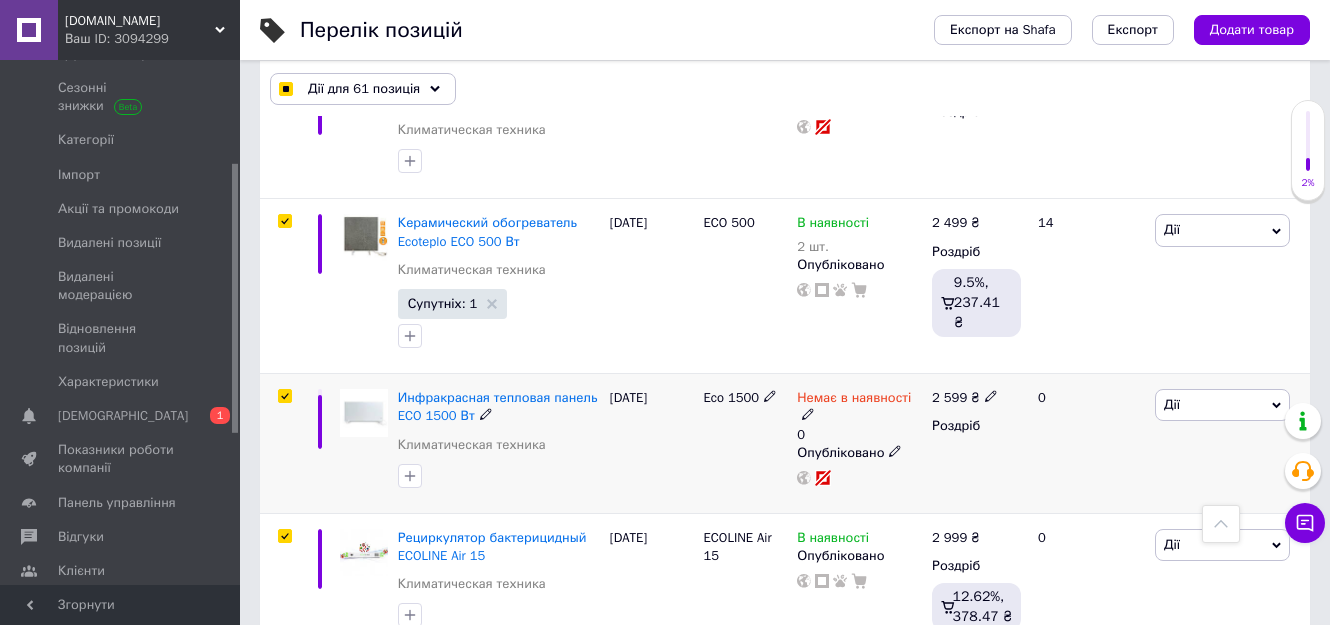 click at bounding box center [284, 396] 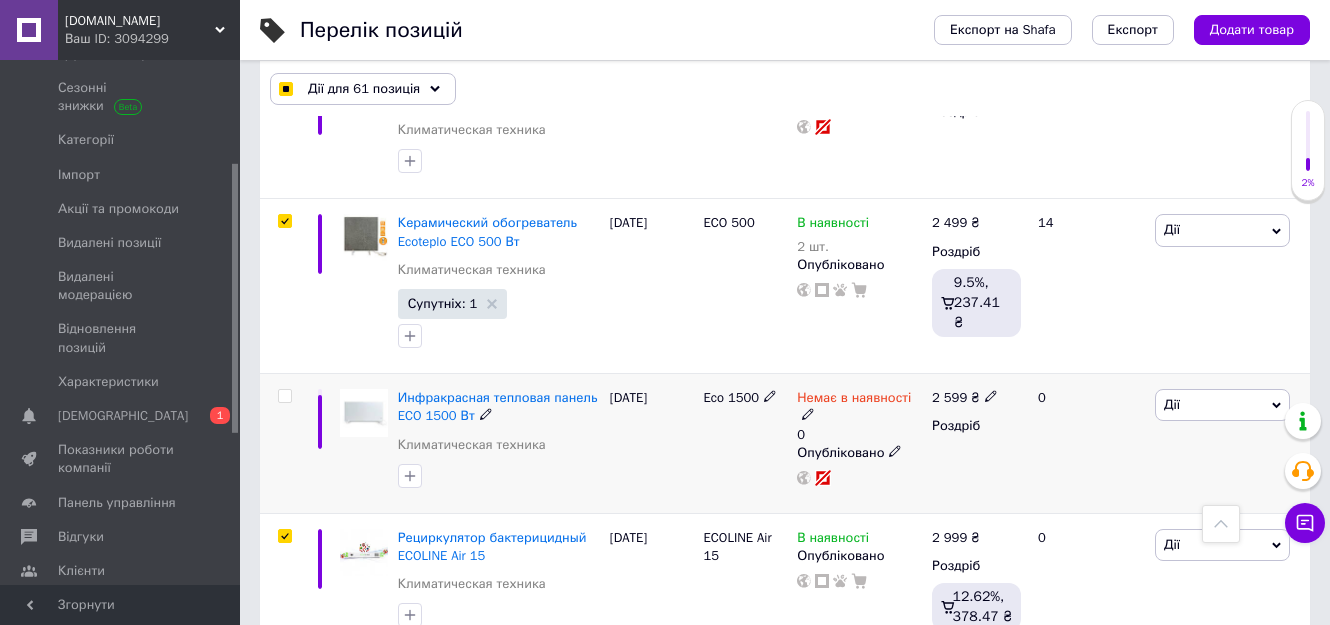checkbox on "false" 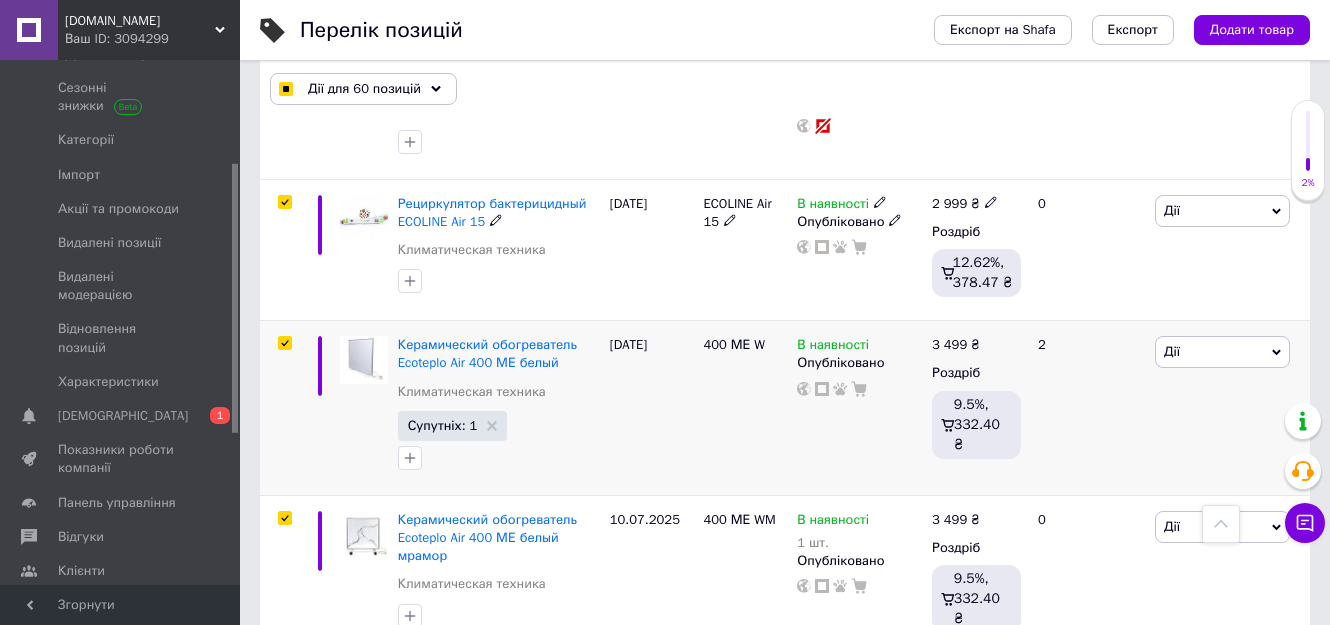scroll, scrollTop: 1700, scrollLeft: 0, axis: vertical 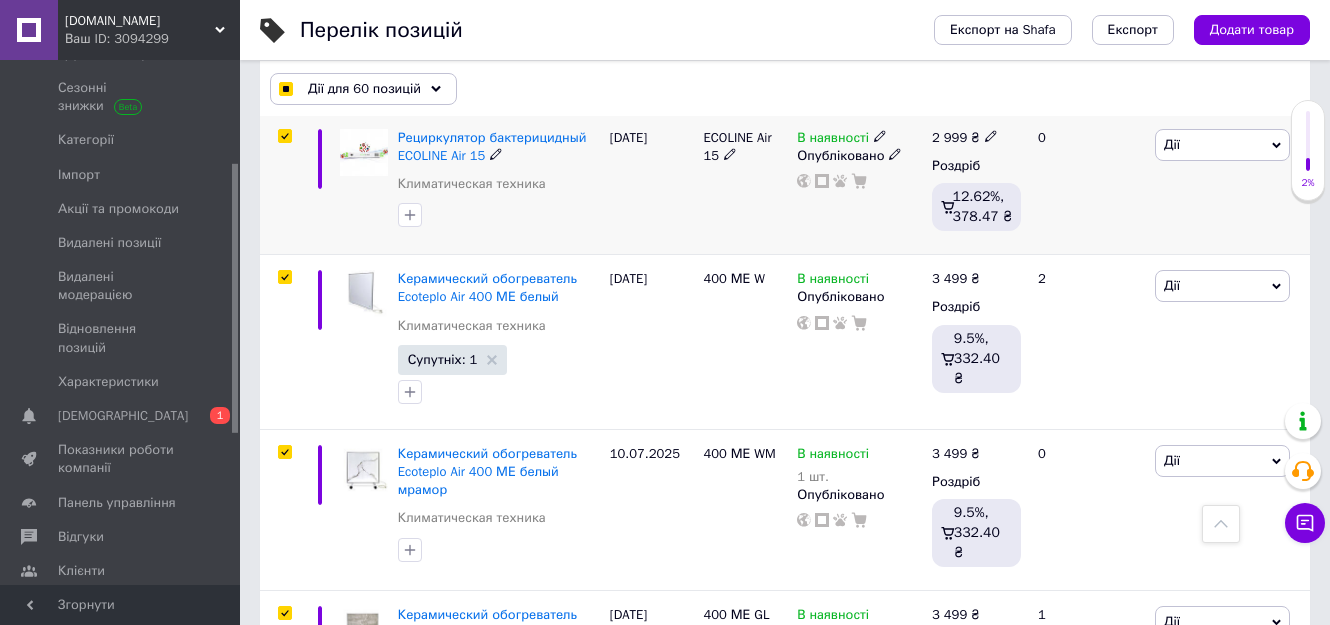 click at bounding box center (284, 136) 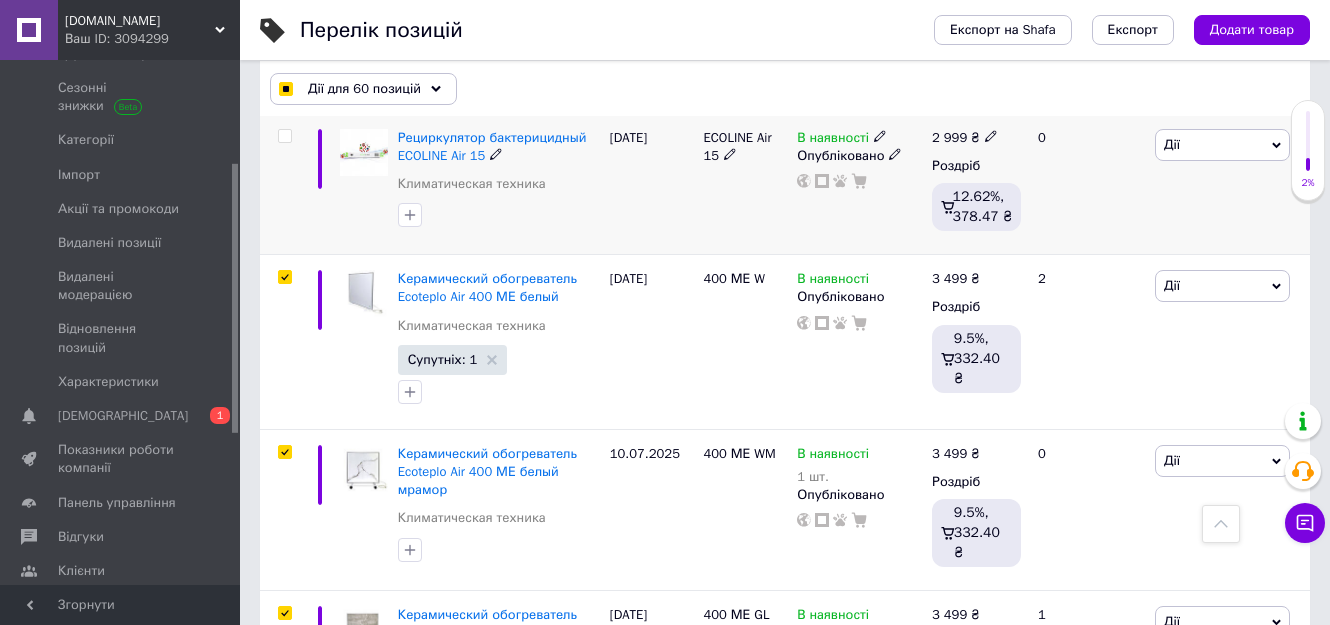 checkbox on "false" 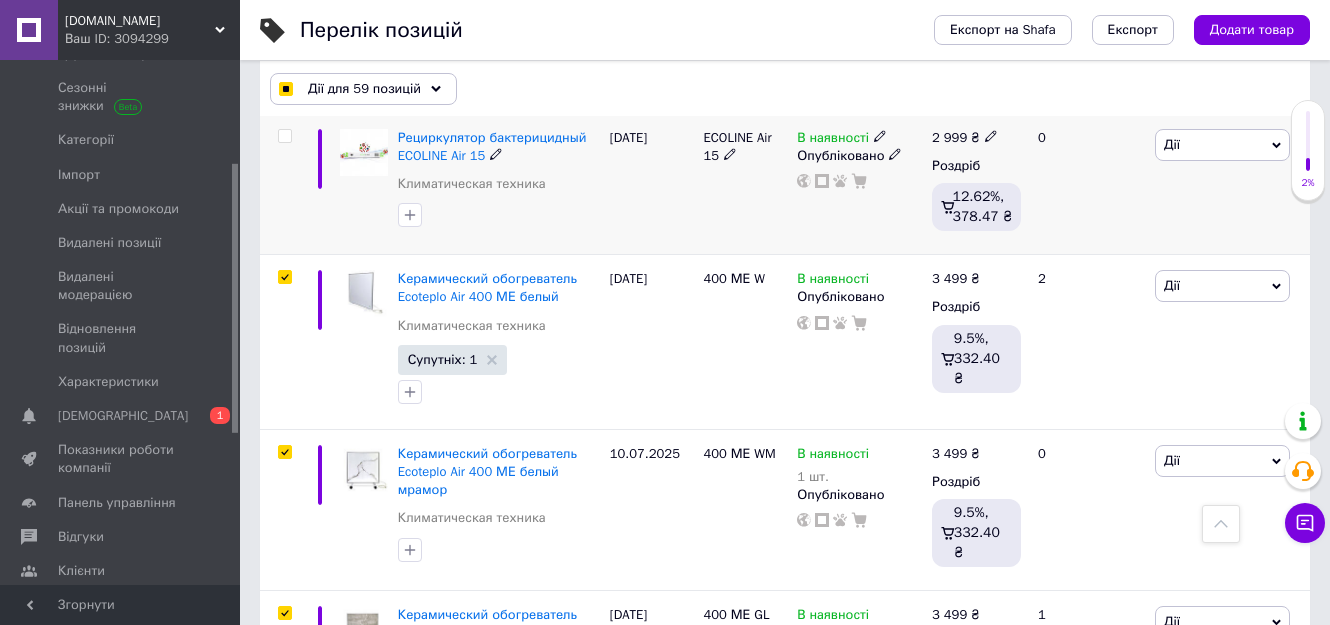 checkbox on "true" 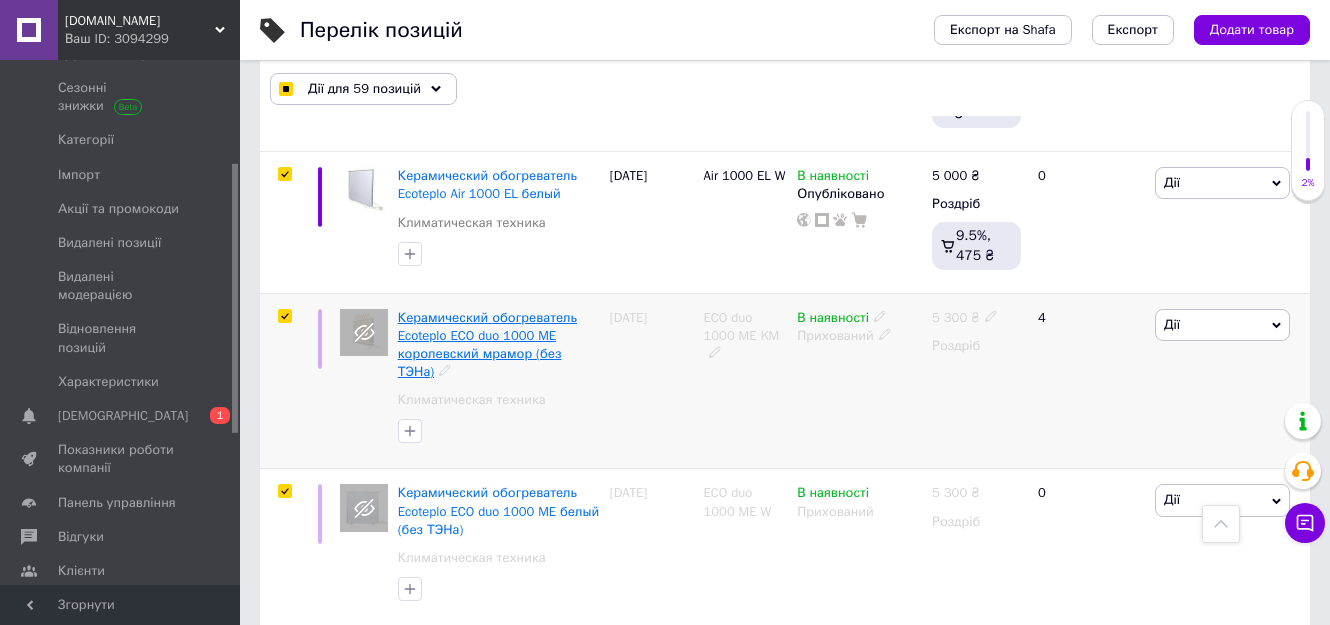 scroll, scrollTop: 5166, scrollLeft: 0, axis: vertical 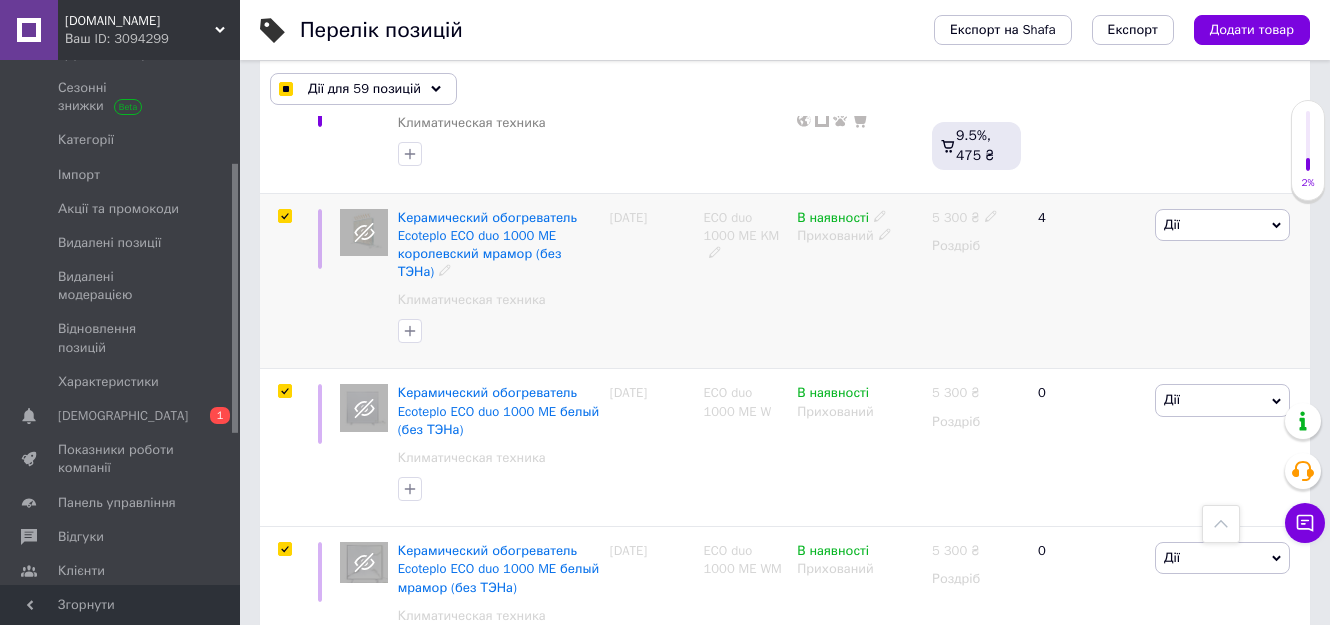 click at bounding box center [284, 216] 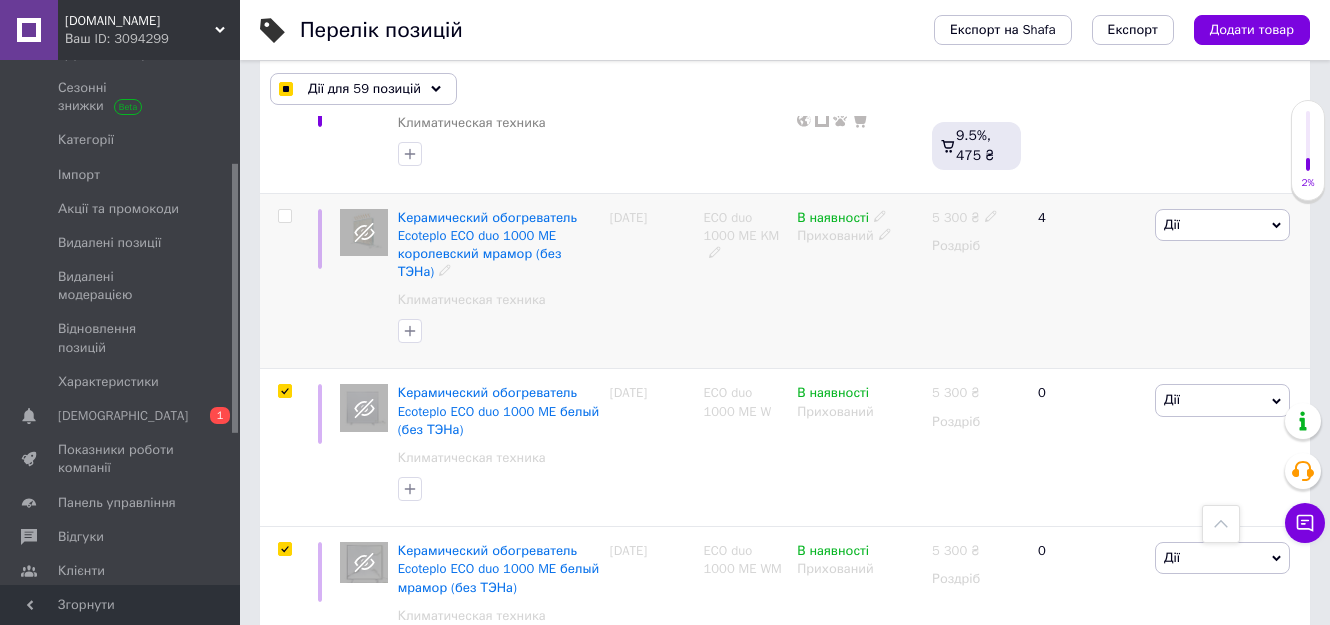 checkbox on "false" 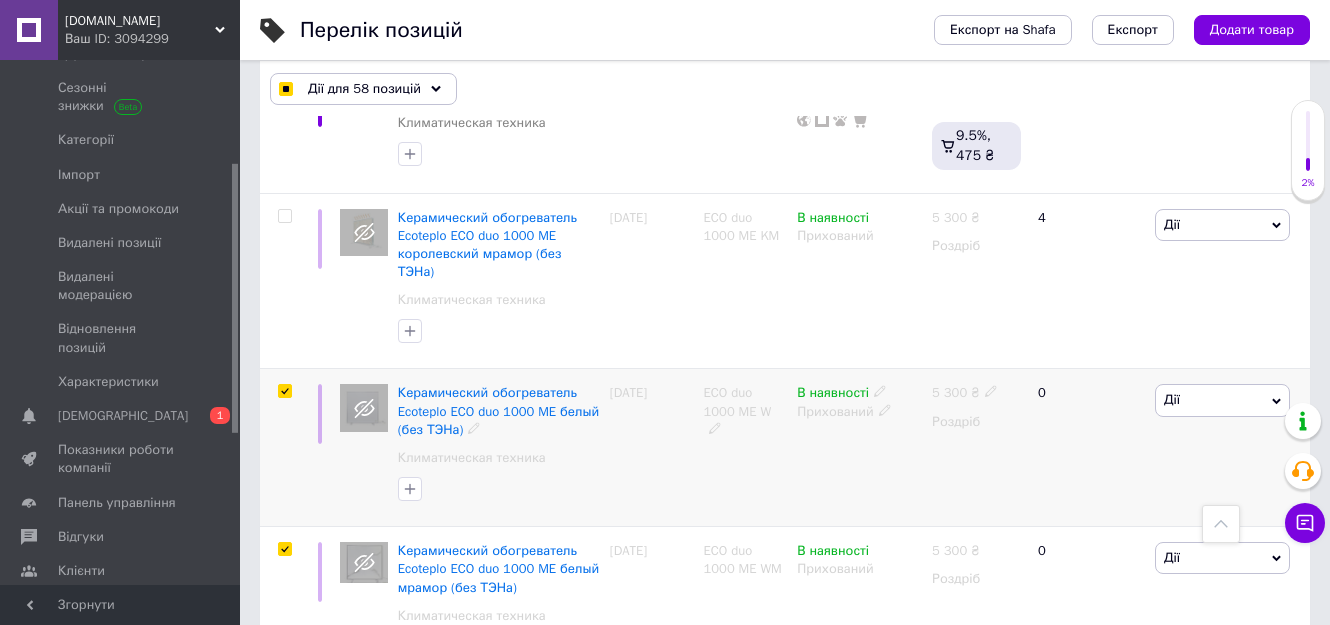 click at bounding box center (282, 448) 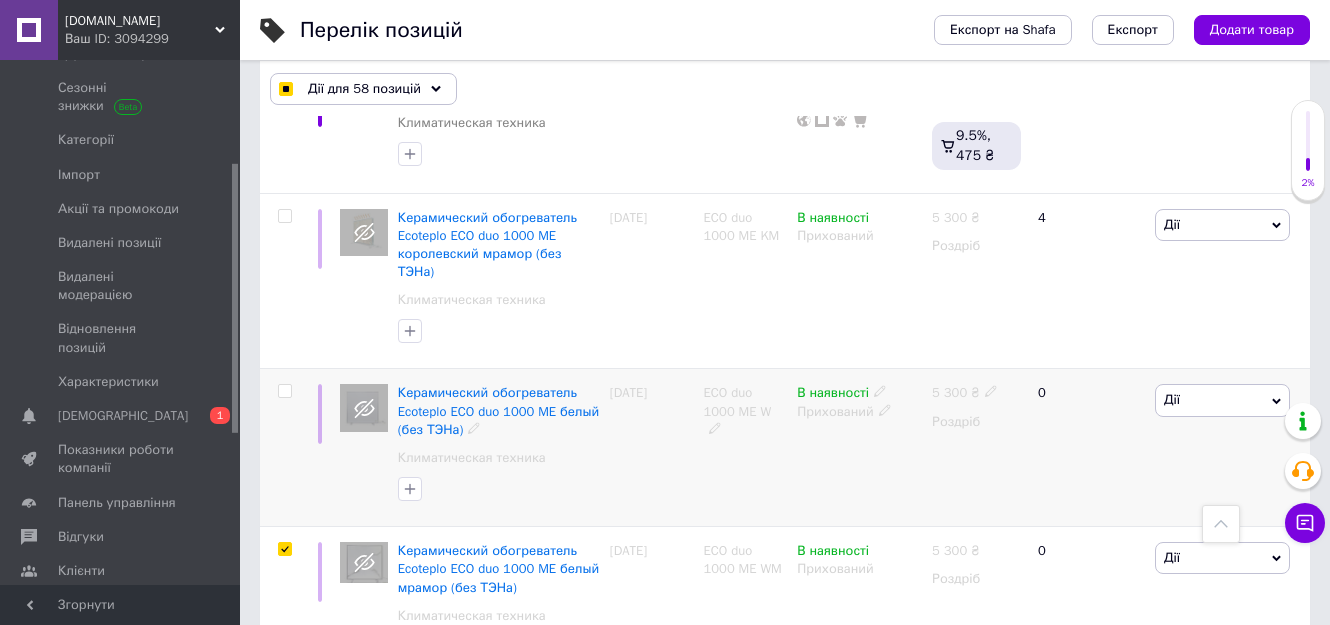 checkbox on "false" 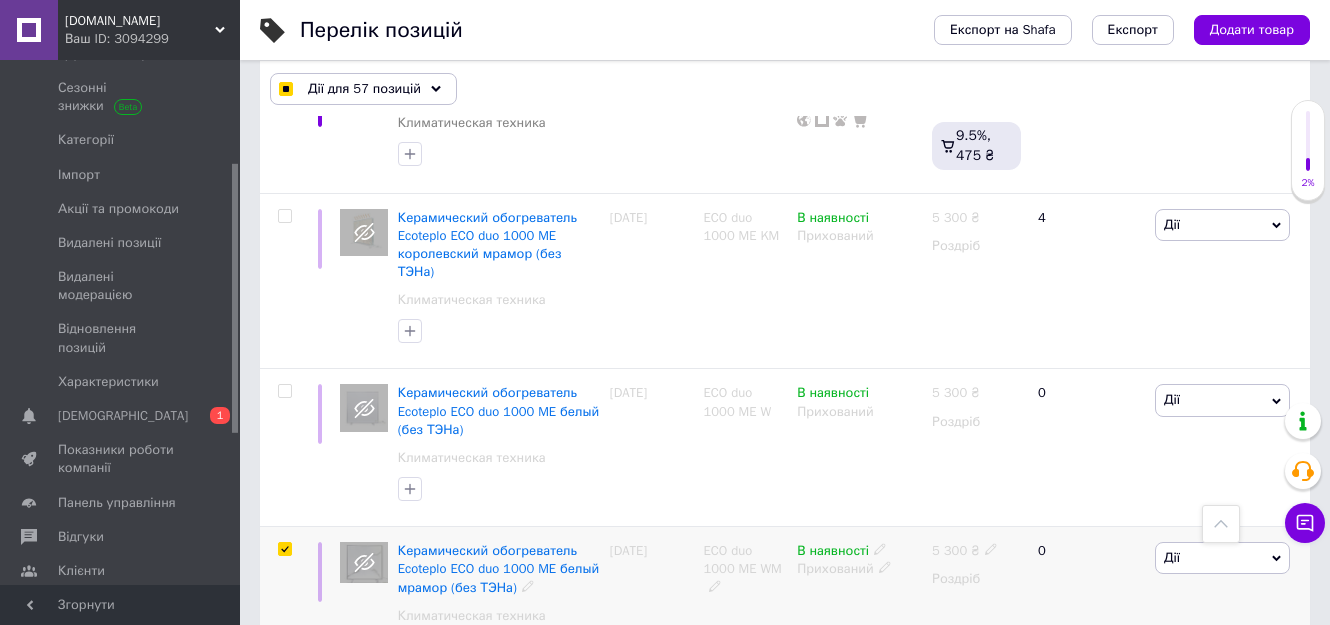click at bounding box center (284, 549) 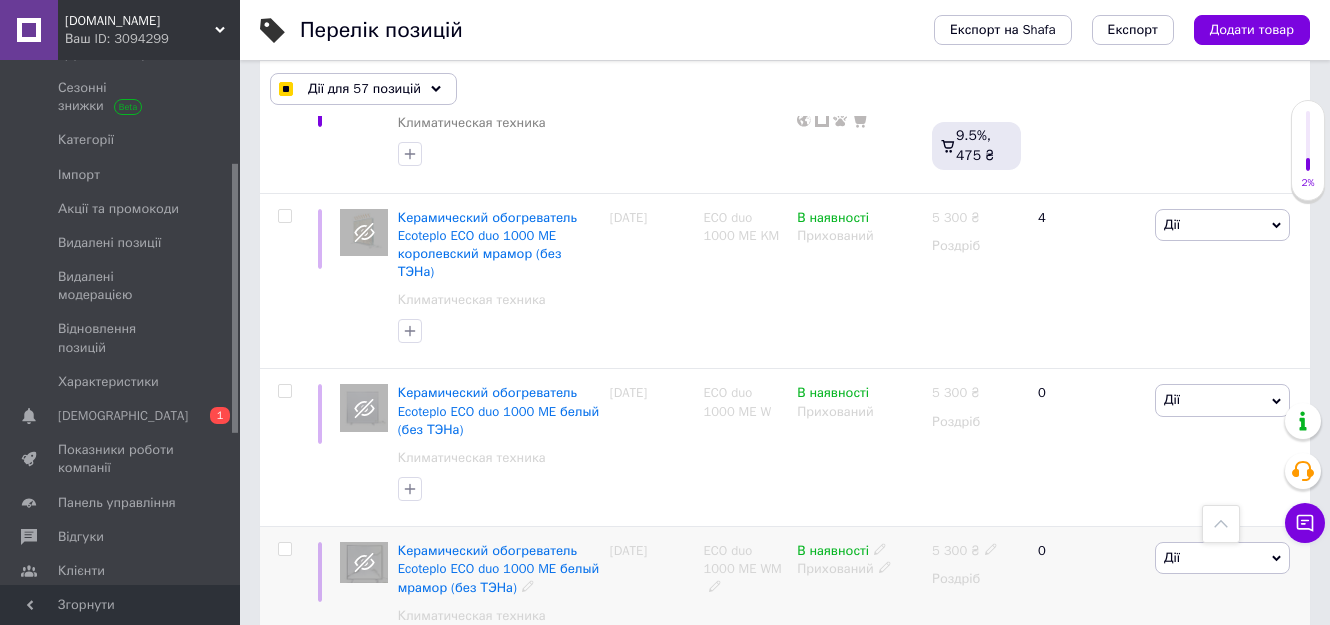 checkbox on "false" 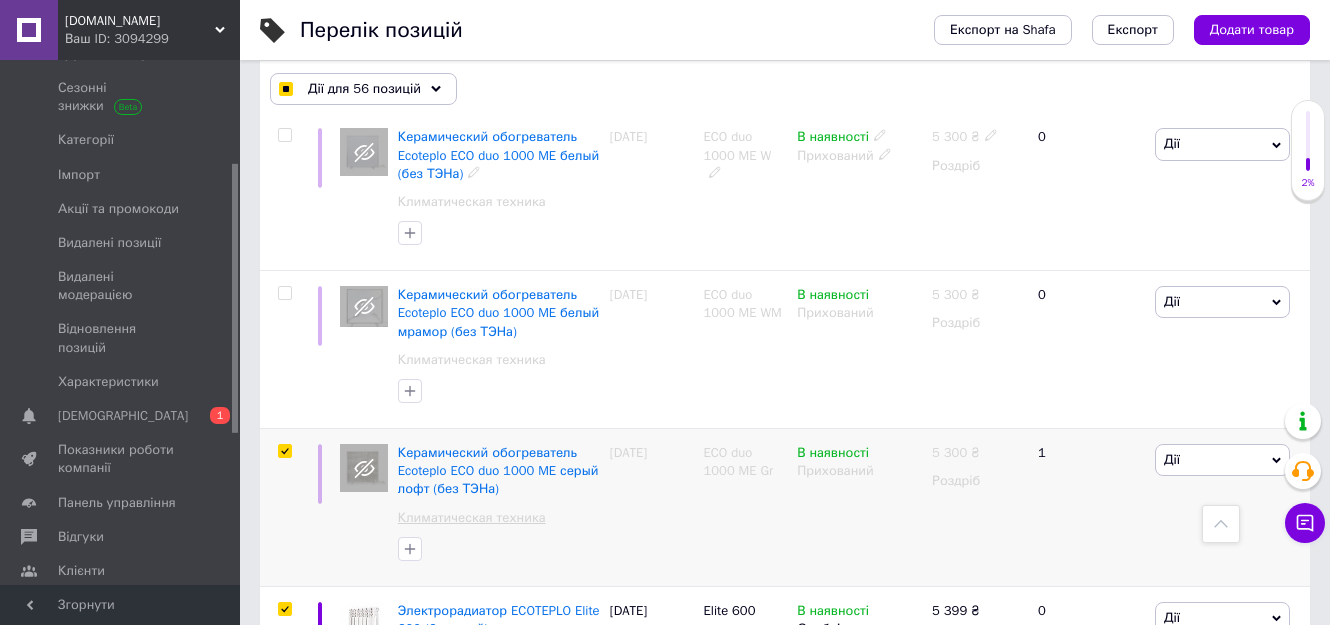 scroll, scrollTop: 5466, scrollLeft: 0, axis: vertical 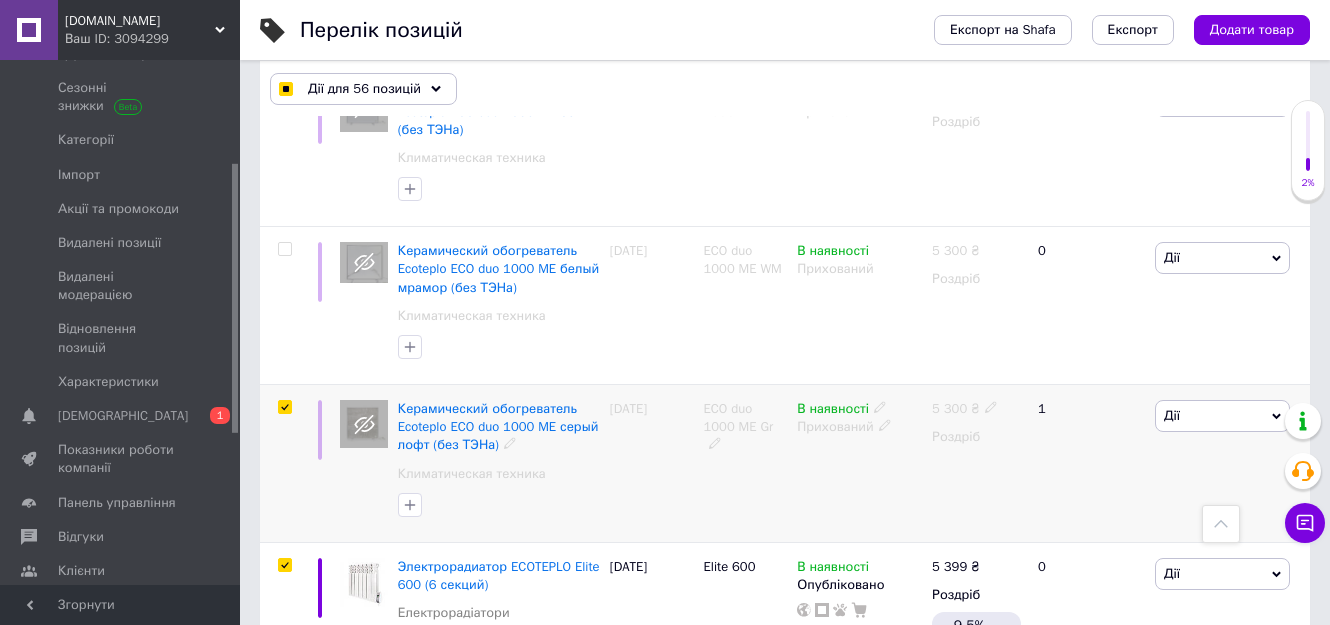 click at bounding box center [284, 407] 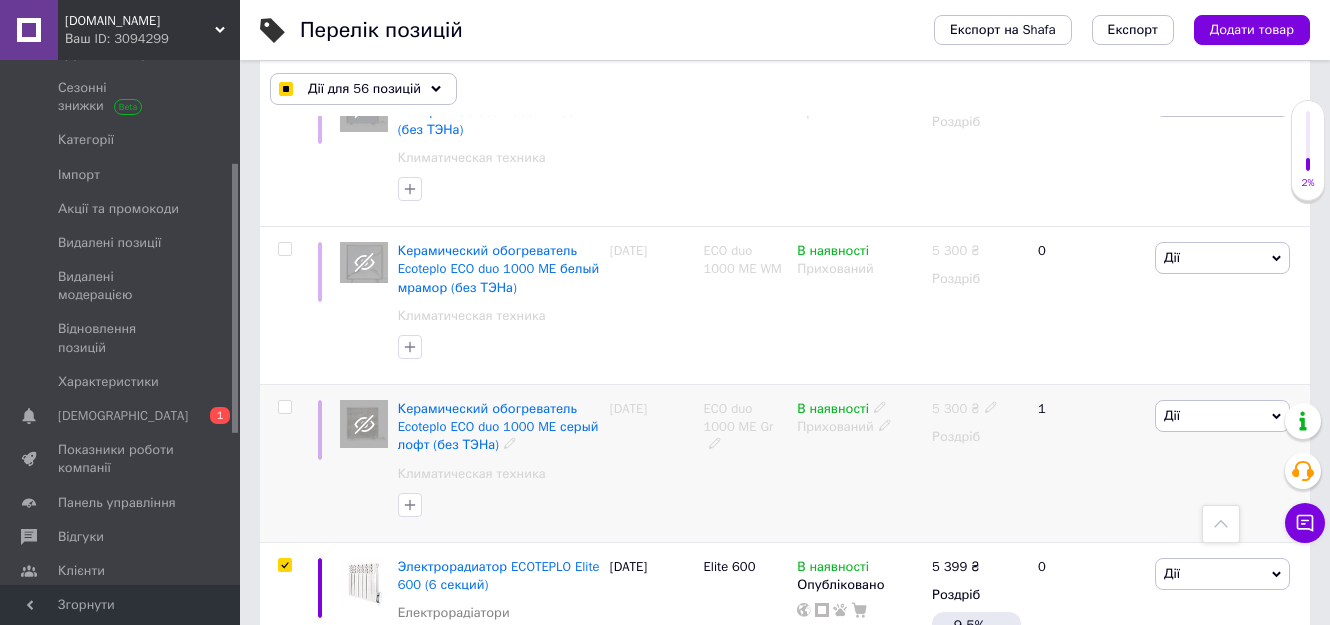 checkbox on "false" 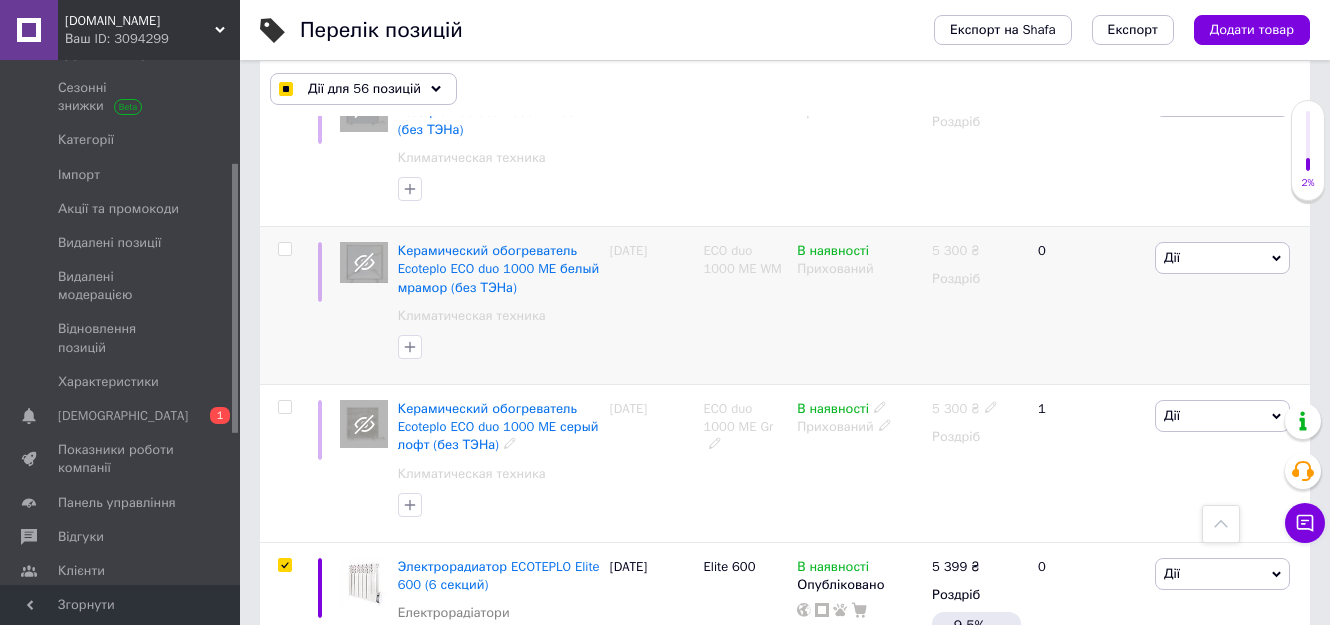 checkbox on "true" 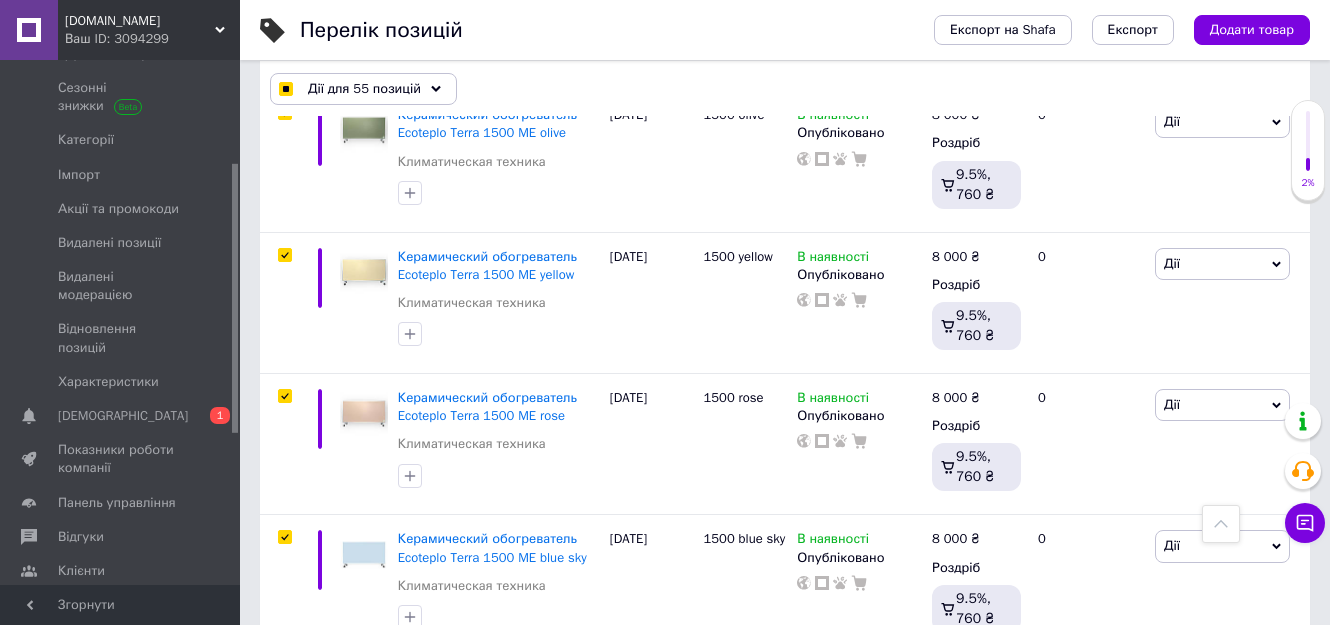 scroll, scrollTop: 9329, scrollLeft: 0, axis: vertical 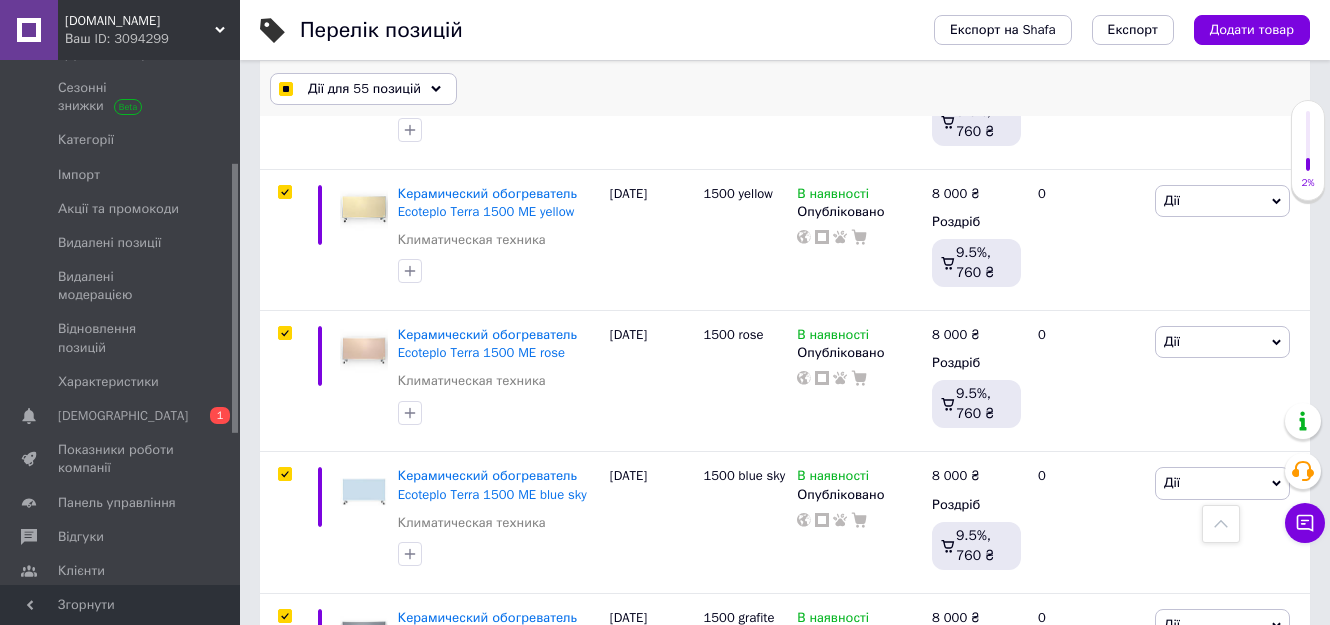click on "Дії для 55 позицій" at bounding box center [364, 89] 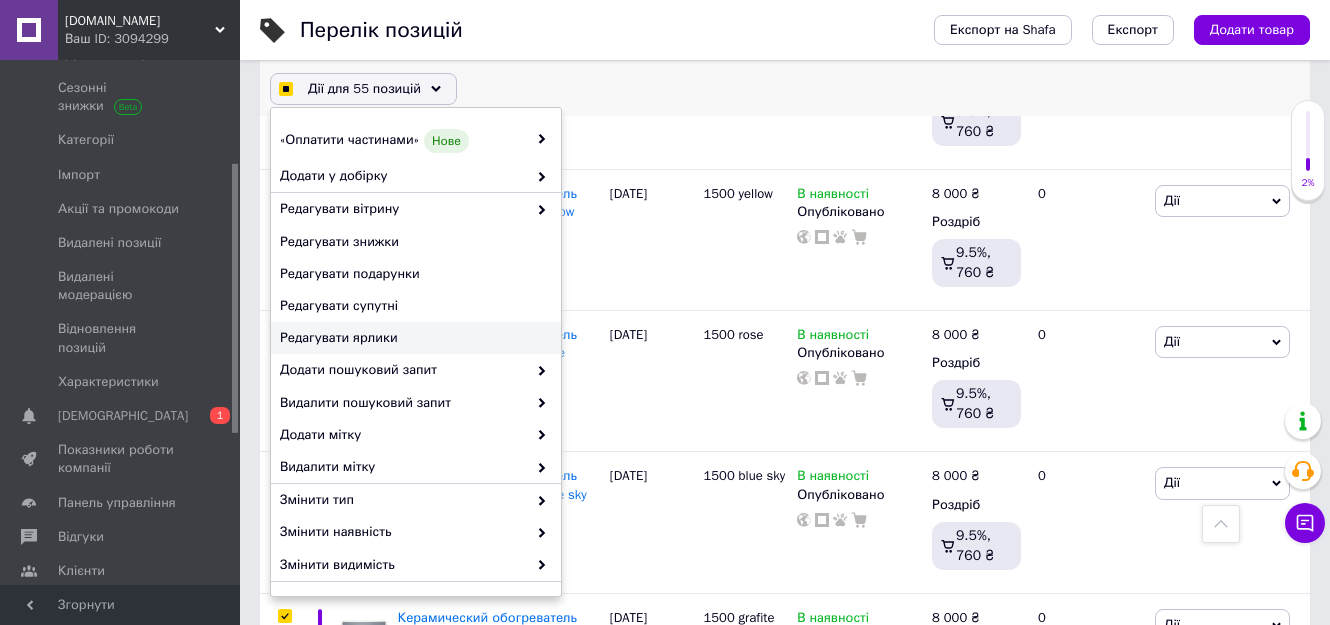 scroll, scrollTop: 200, scrollLeft: 0, axis: vertical 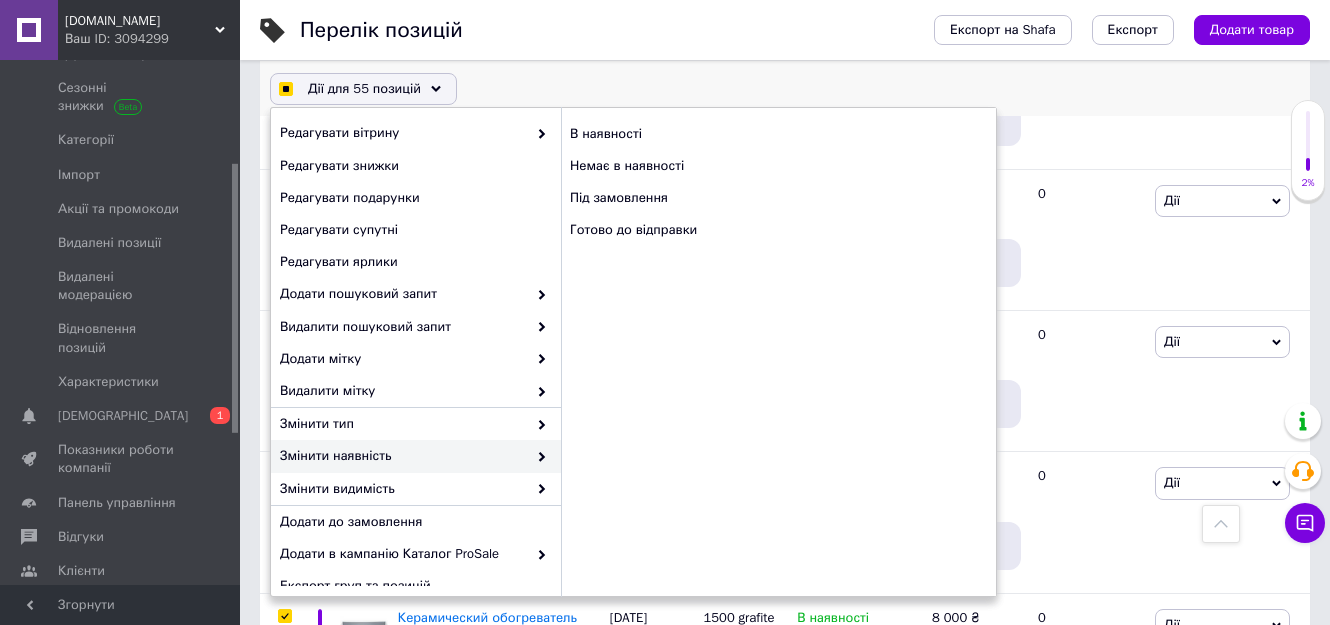checkbox on "true" 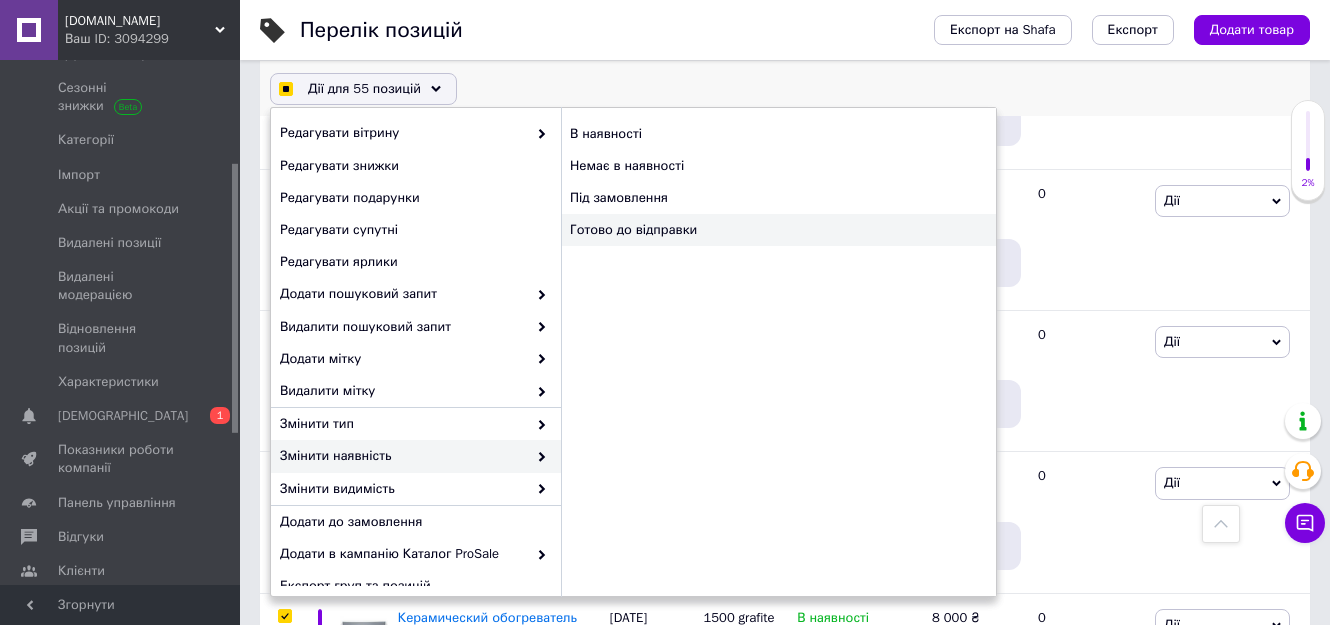 click on "Готово до відправки" at bounding box center [778, 230] 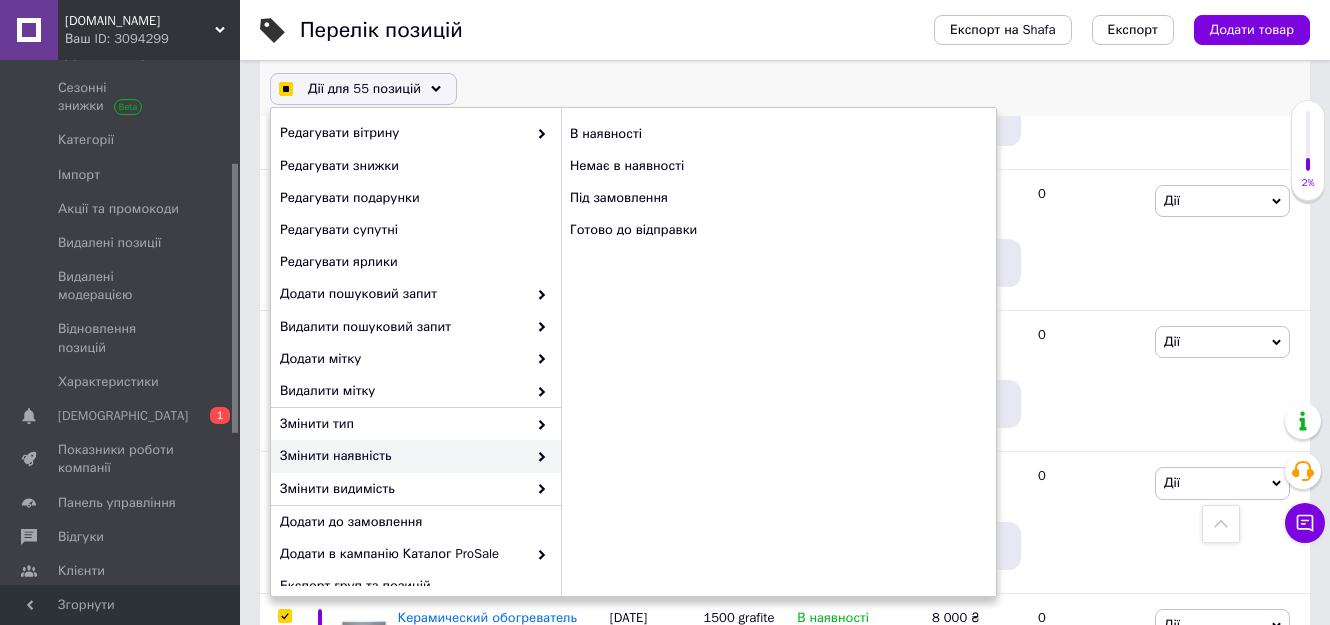 checkbox on "true" 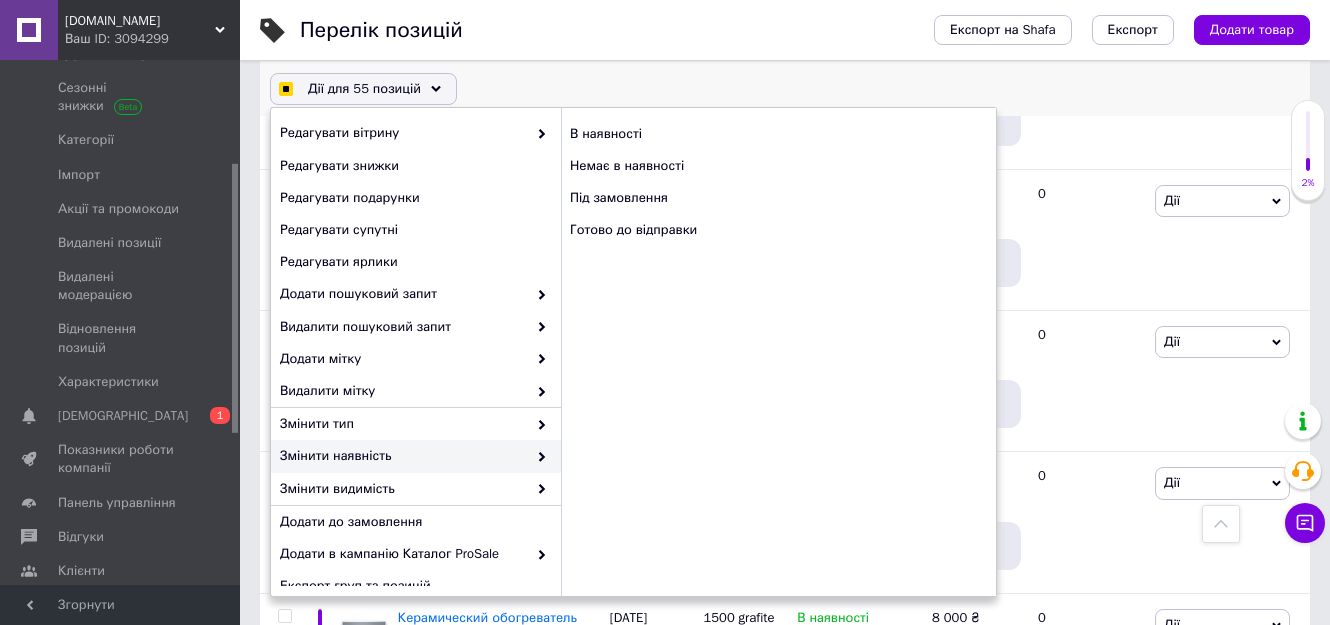 checkbox on "false" 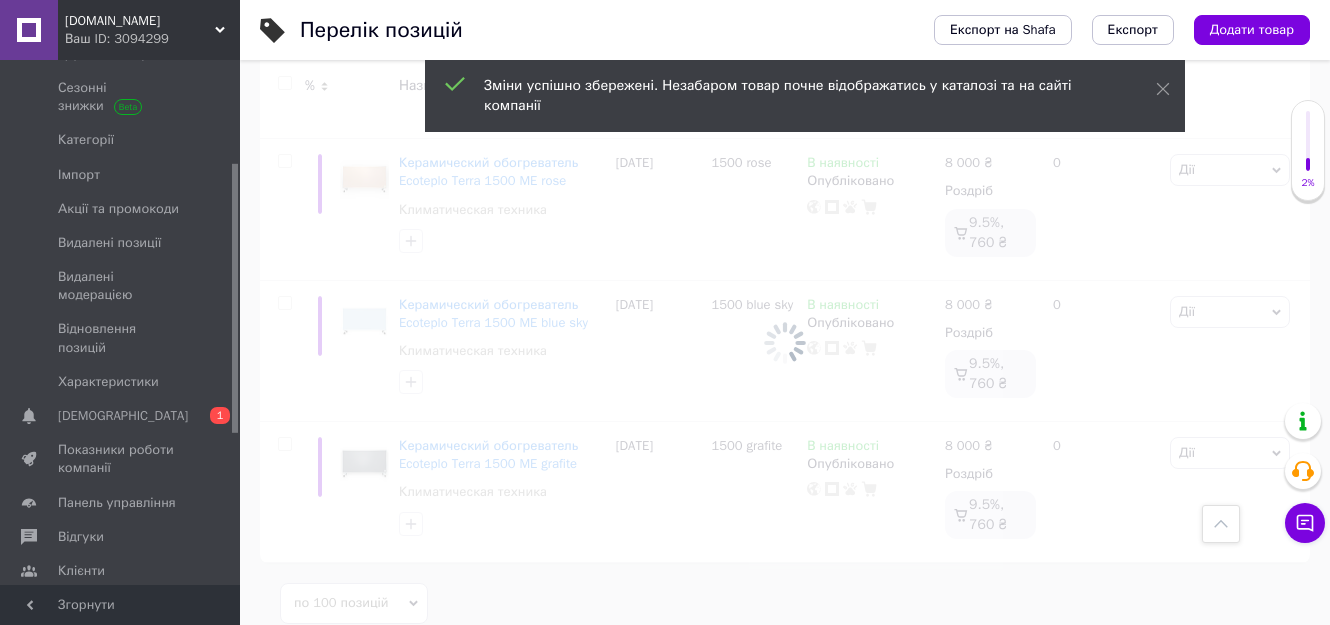 scroll, scrollTop: 9297, scrollLeft: 0, axis: vertical 